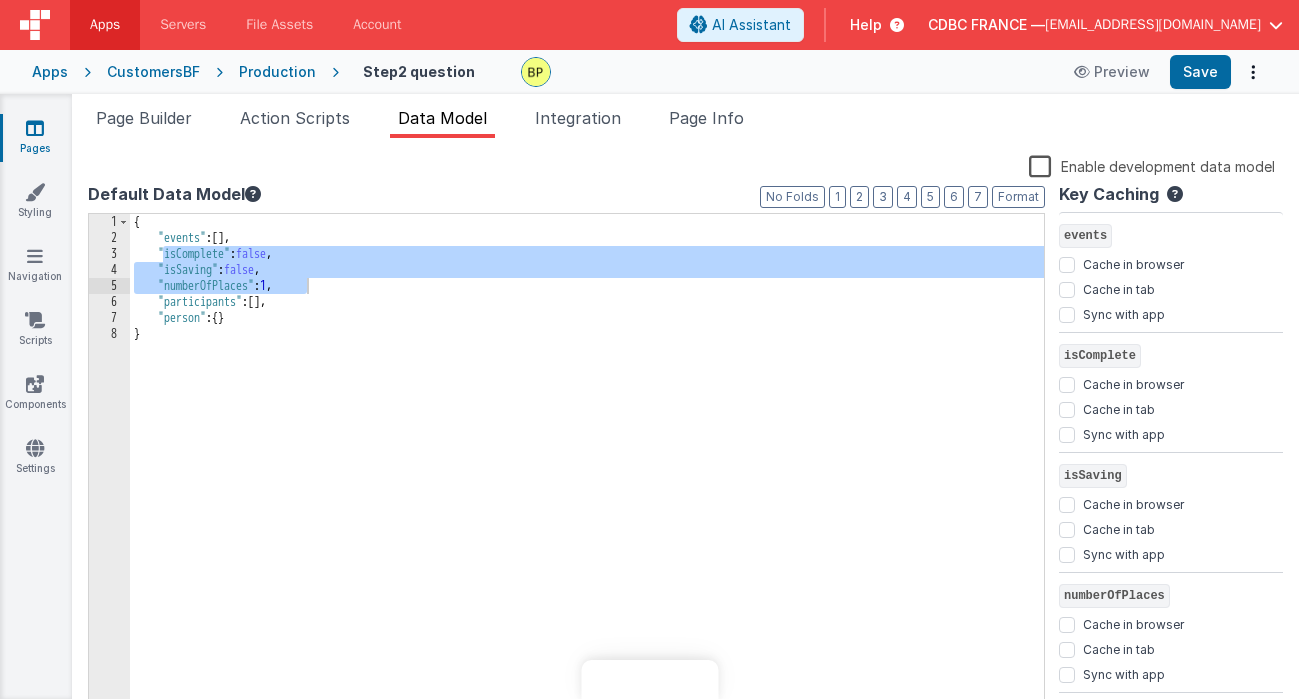 scroll, scrollTop: 0, scrollLeft: 0, axis: both 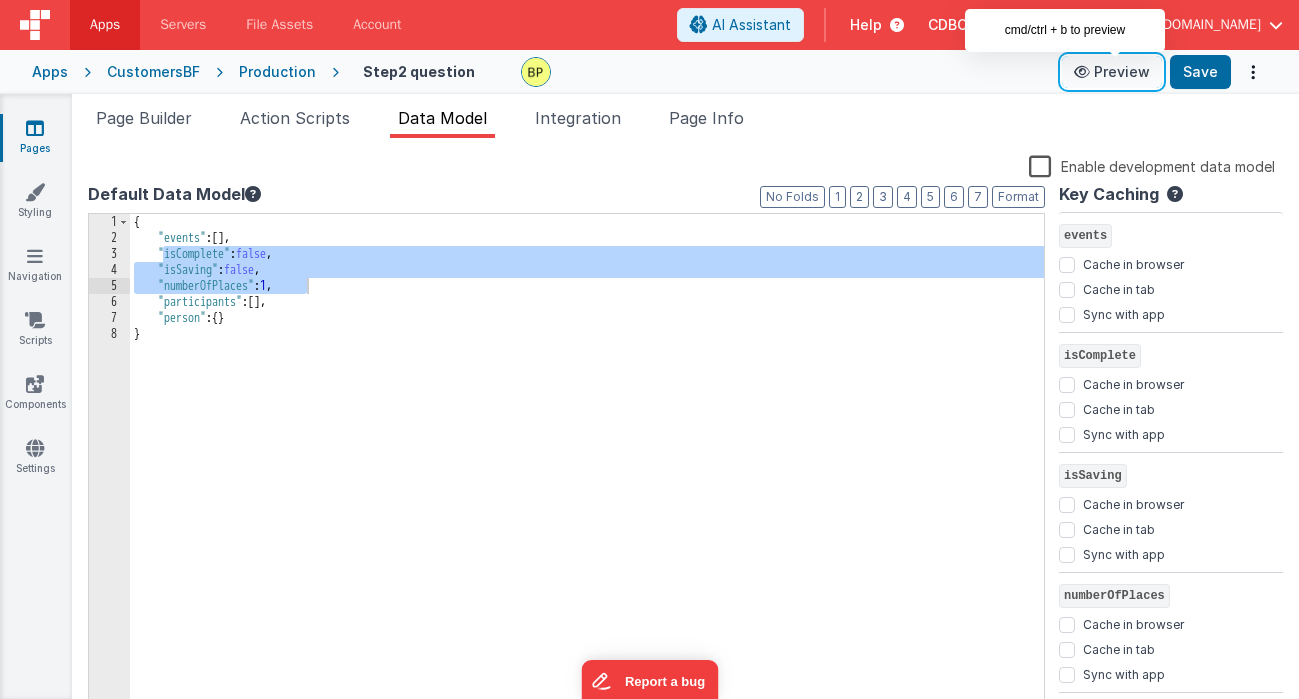 click on "Preview" at bounding box center (1112, 72) 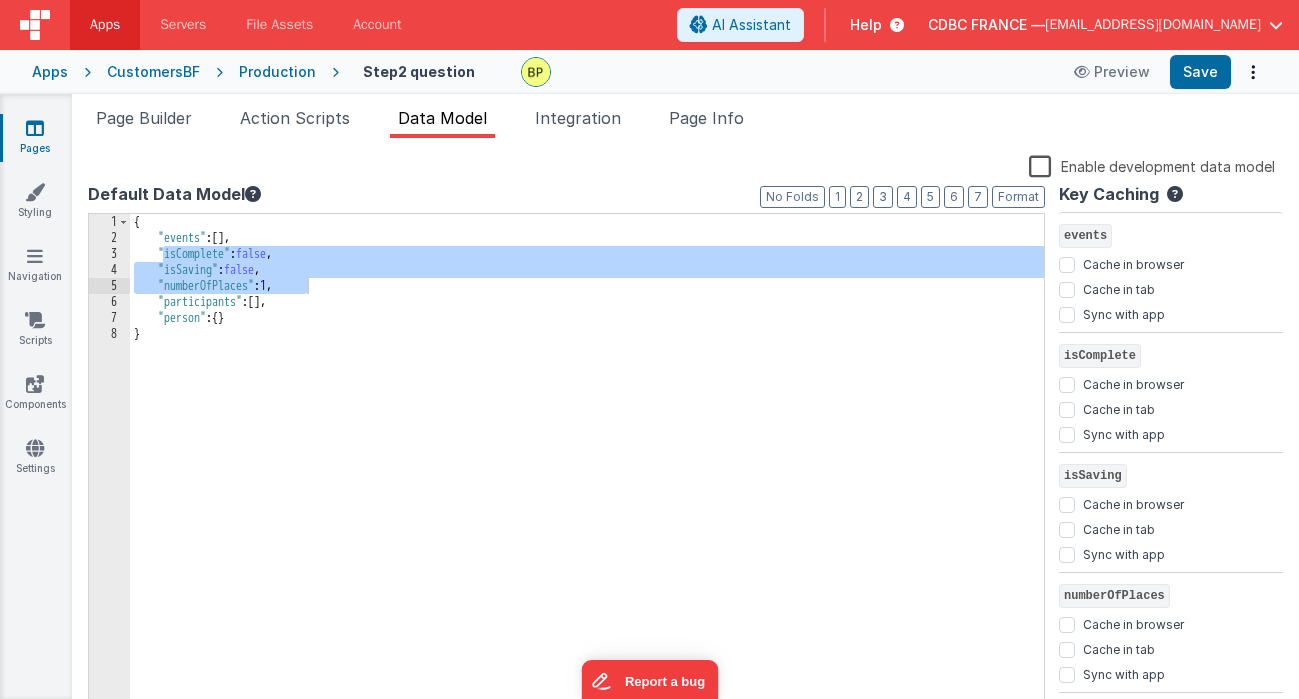 click on "Production" at bounding box center (277, 72) 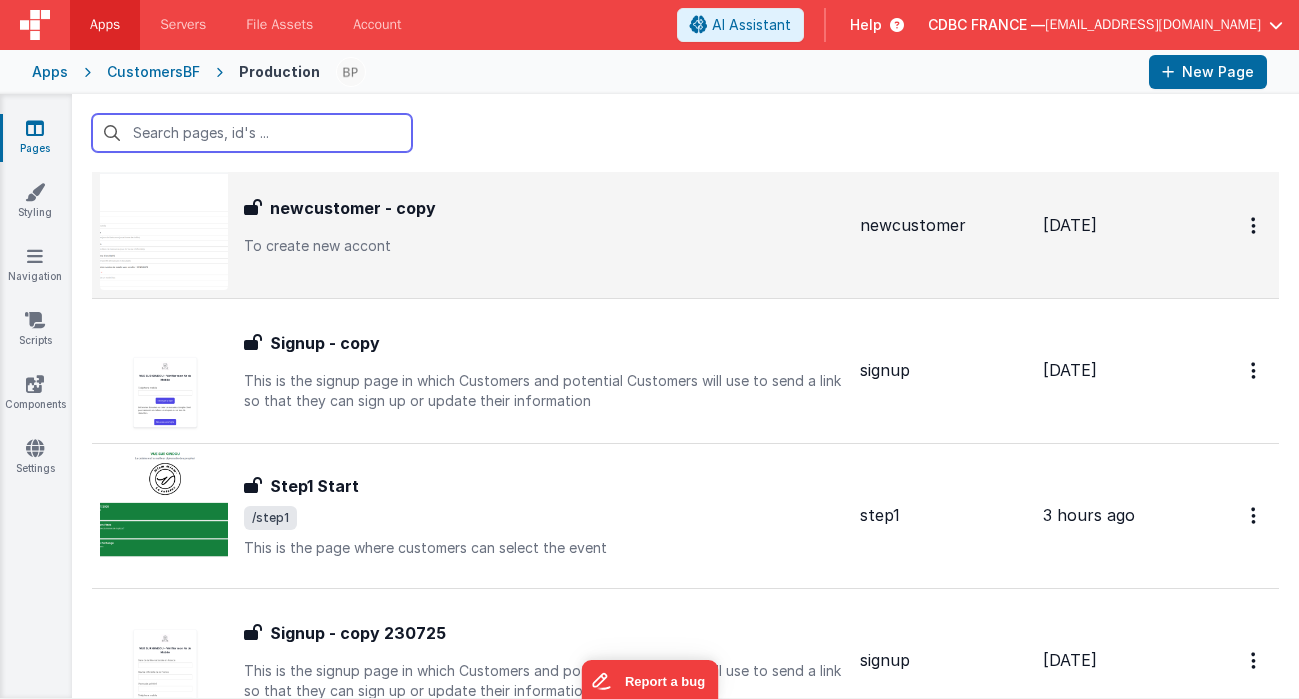 scroll, scrollTop: 1272, scrollLeft: 0, axis: vertical 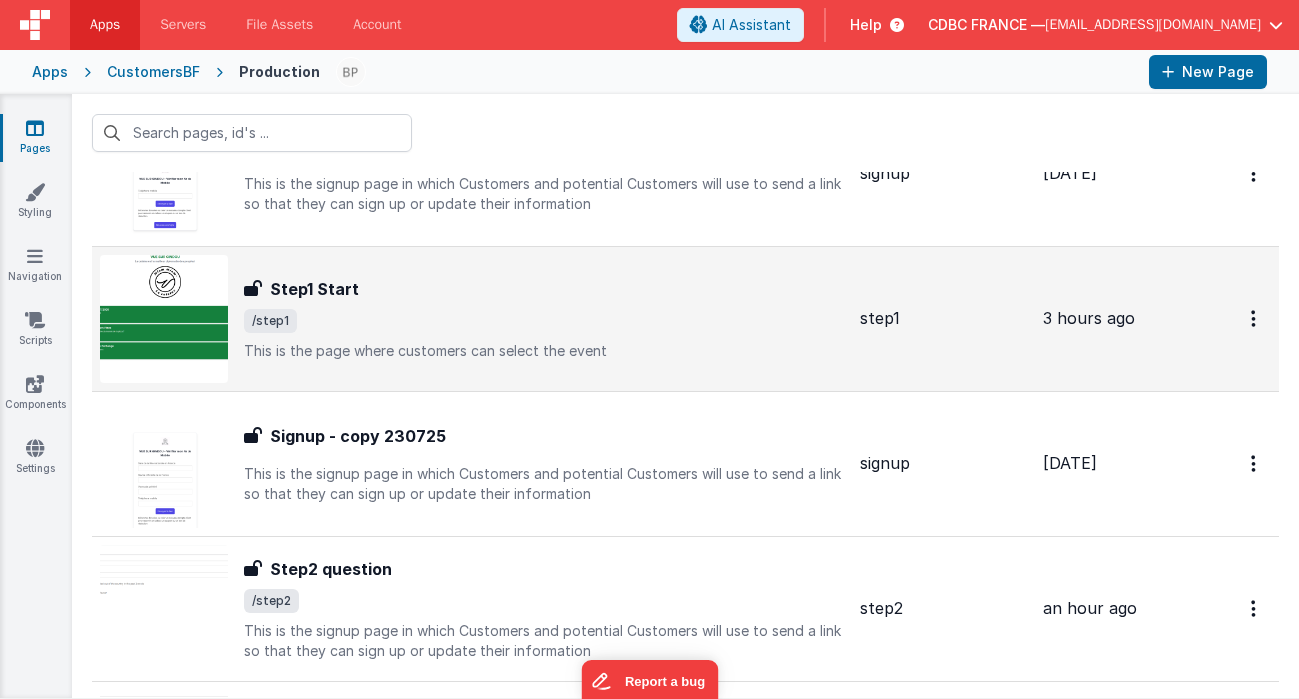 click on "/step1" at bounding box center [544, 321] 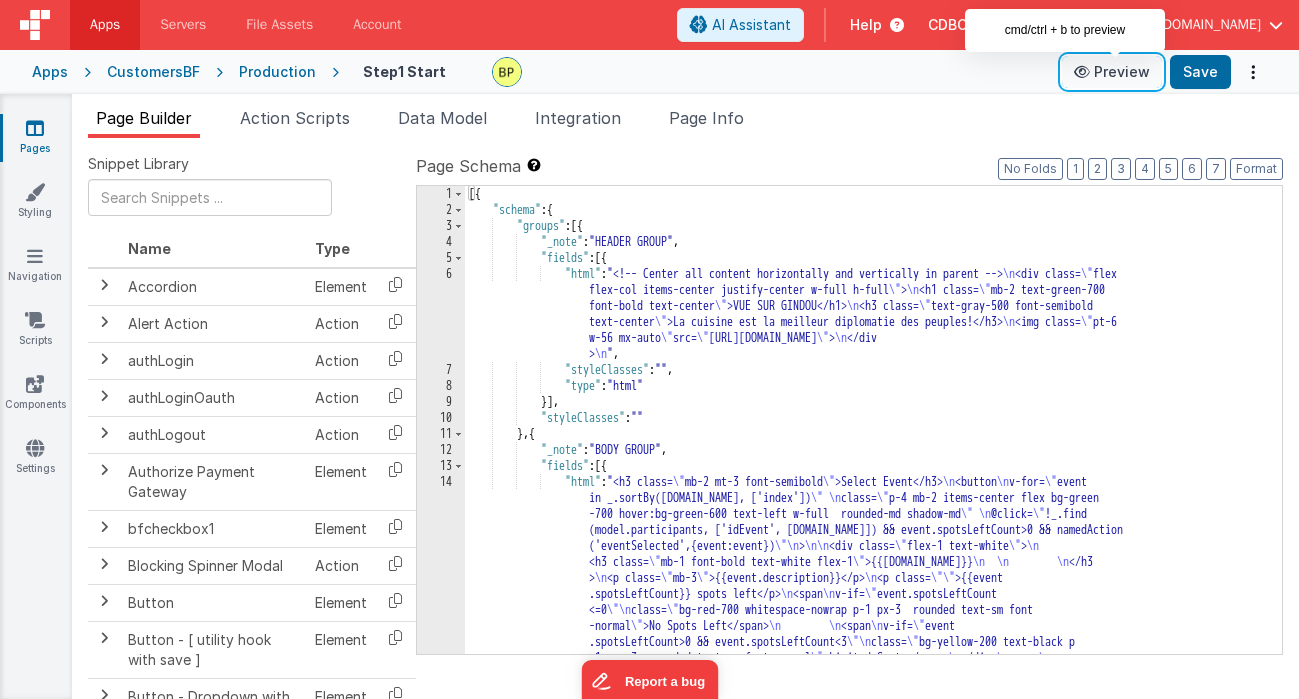 click on "Preview" at bounding box center (1112, 72) 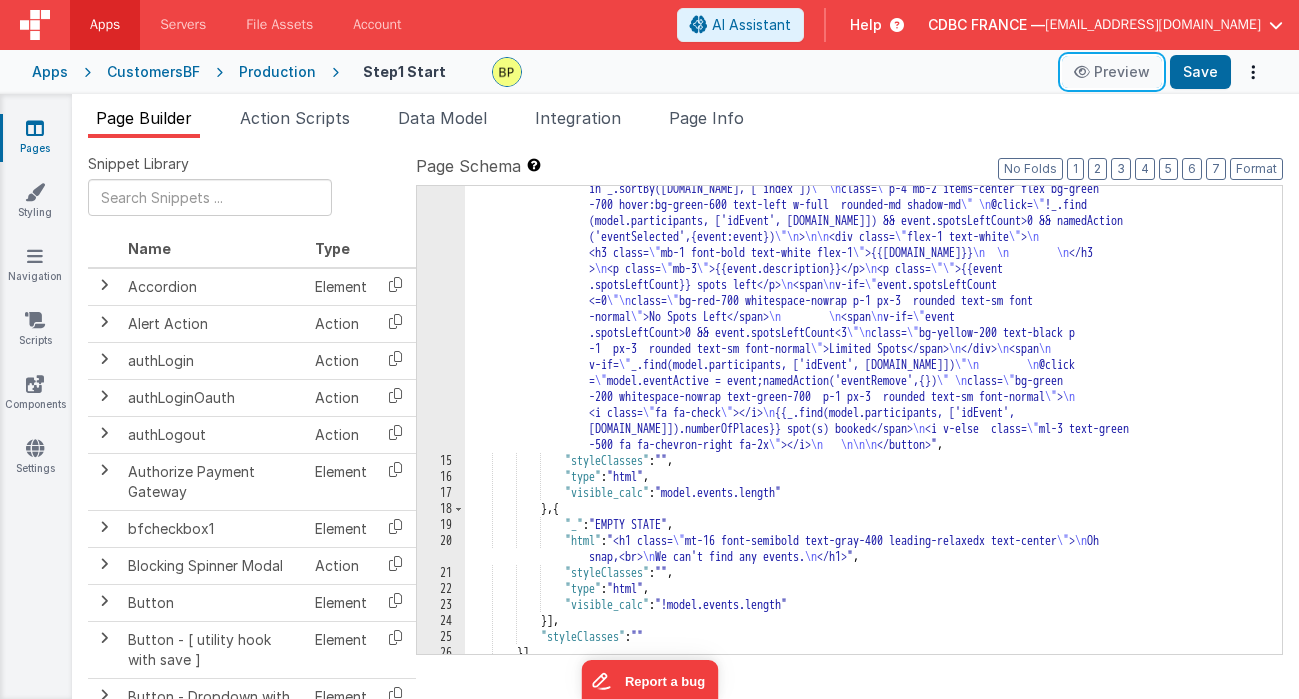 scroll, scrollTop: 348, scrollLeft: 0, axis: vertical 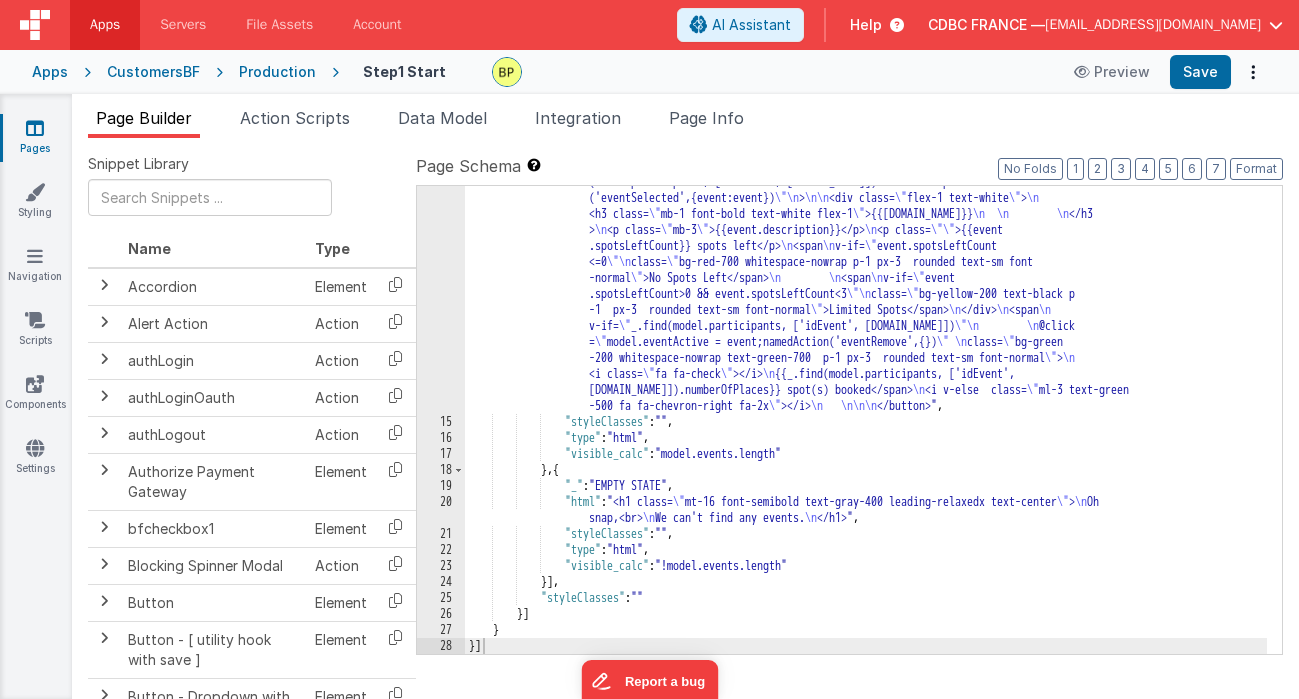 click on "Production" at bounding box center [277, 72] 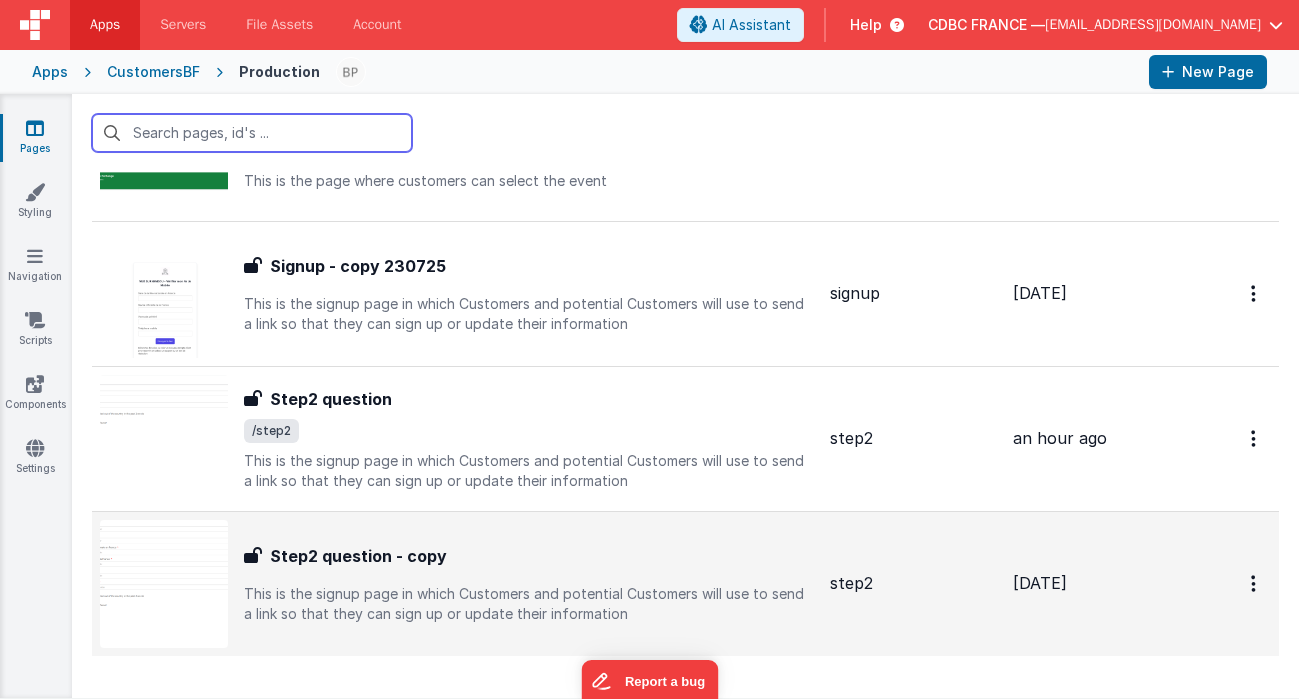 scroll, scrollTop: 1497, scrollLeft: 0, axis: vertical 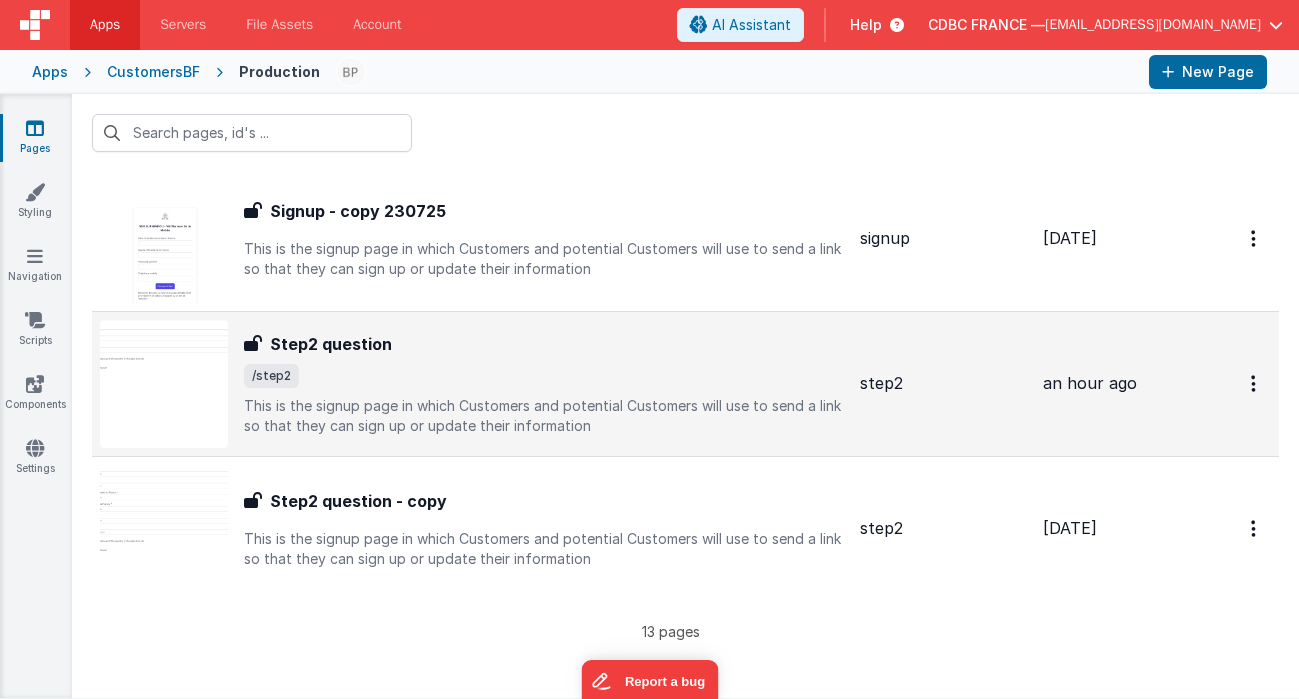 click on "/step2" at bounding box center [544, 376] 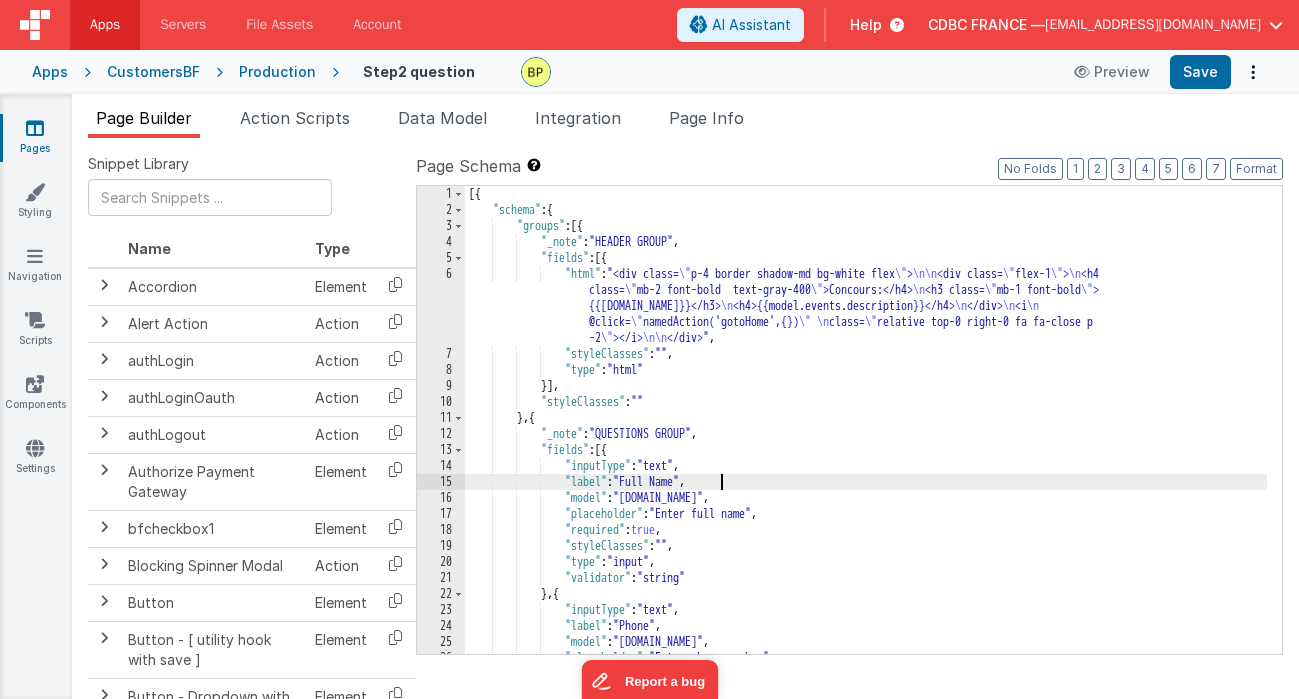 click on "[{      "schema" :  {           "groups" :  [{                "_note" :  "HEADER GROUP" ,                "fields" :  [{                     "html" :  "<div class= \" p-4 border shadow-md bg-white flex \" > \n\n <div class= \" flex-1 \" > \n     <h4                       class= \" mb-2 font-bold  text-gray-400 \" >Concours:</h4> \n     <h3 class= \" mb-1 font-bold  \" >                       {{[DOMAIN_NAME]}}</h3> \n     <h4>{{model.events.description}}</h4> \n </div> \n <i  \n                          @click= \" namedAction('gotoHome',{}) \"   \n    class= \" relative top-0 right-0 fa fa-close p                      -2 \" ></i> \n\n </div>" ,                     "styleClasses" :  "" ,                     "type" :  "html"                }] ,                "styleClasses" :  ""           } ,  {                "_note" :  "QUESTIONS GROUP" ,                "fields" :  [{                     "inputType" :  "text" ,                ," at bounding box center [866, 436] 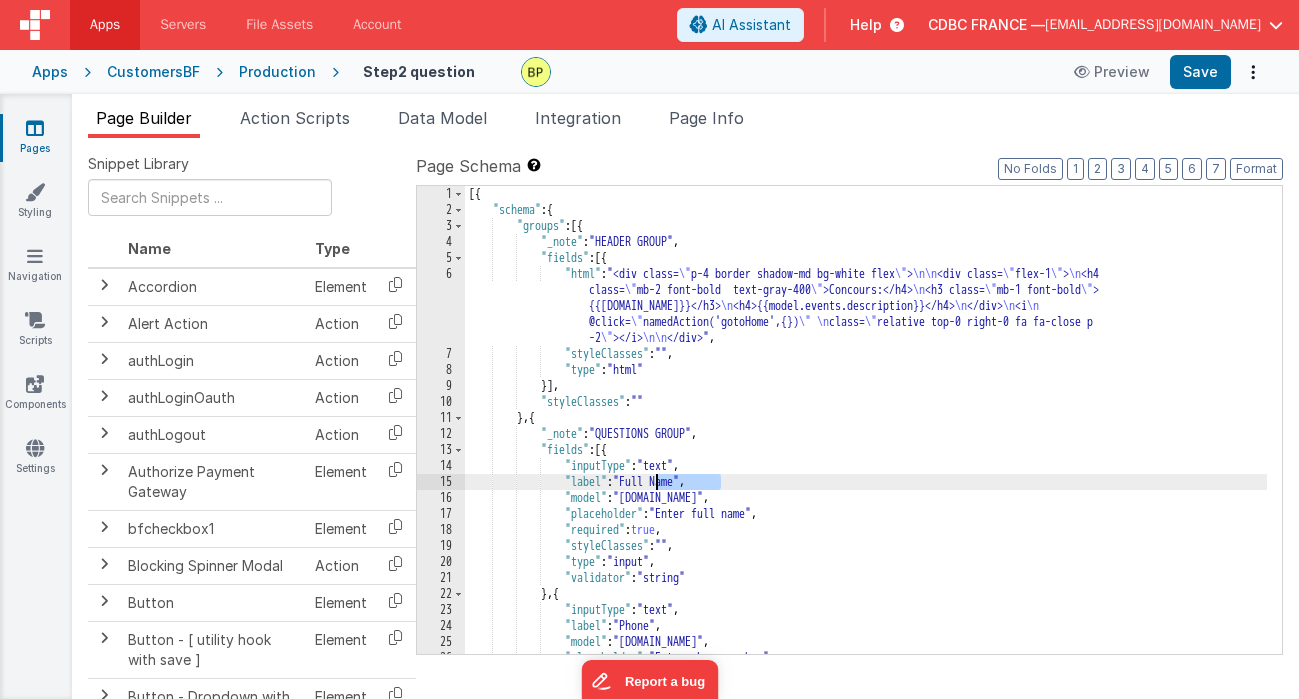 drag, startPoint x: 721, startPoint y: 480, endPoint x: 665, endPoint y: 482, distance: 56.0357 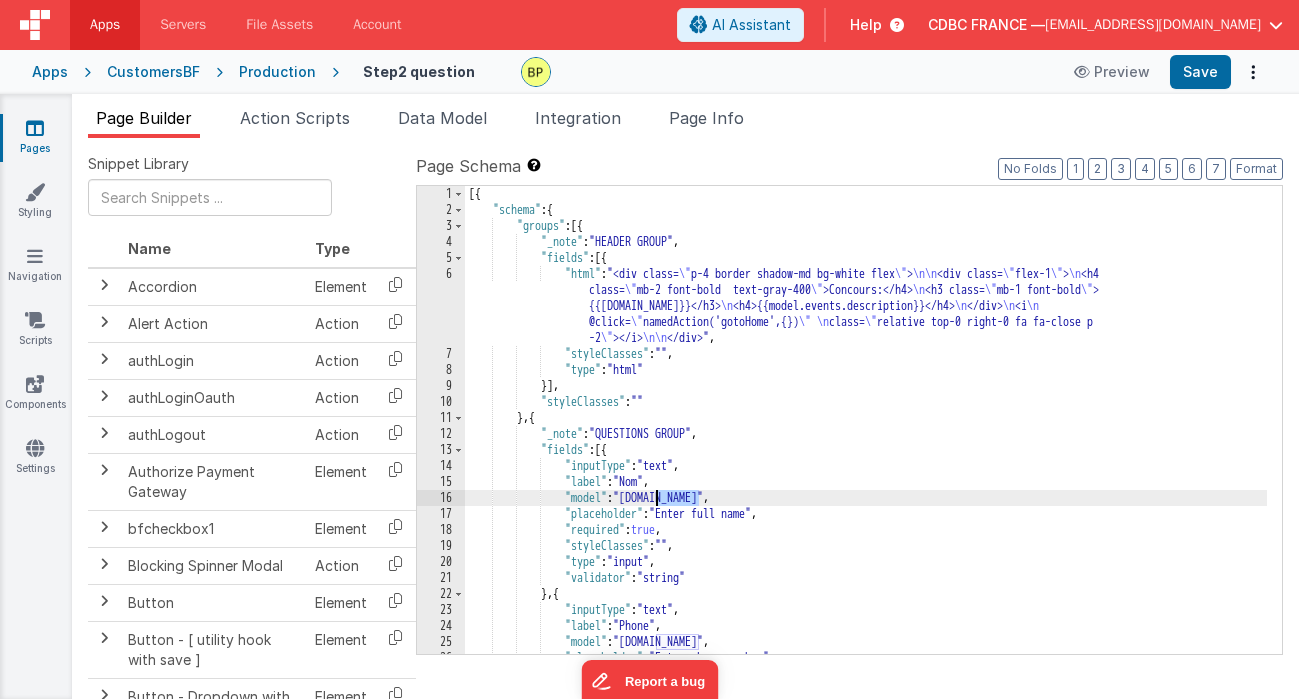 drag, startPoint x: 700, startPoint y: 497, endPoint x: 656, endPoint y: 498, distance: 44.011364 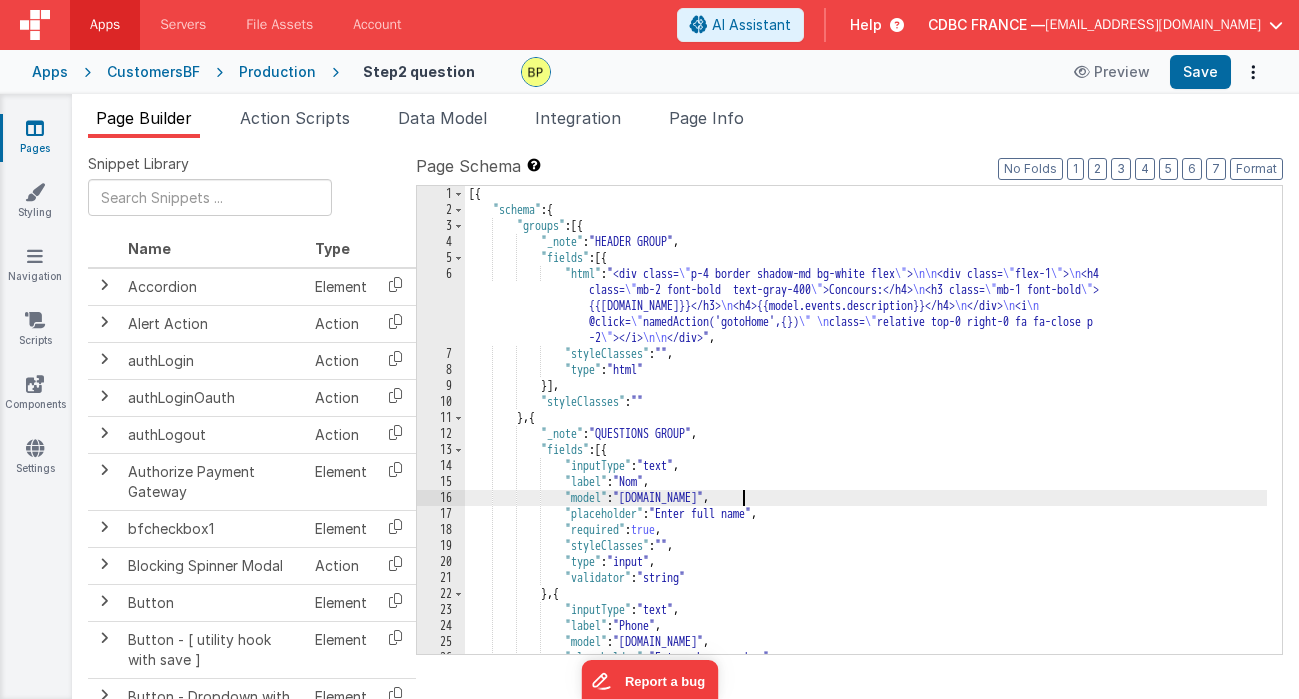 click on "[{      "schema" :  {           "groups" :  [{                "_note" :  "HEADER GROUP" ,                "fields" :  [{                     "html" :  "<div class= \" p-4 border shadow-md bg-white flex \" > \n\n <div class= \" flex-1 \" > \n     <h4                       class= \" mb-2 font-bold  text-gray-400 \" >Concours:</h4> \n     <h3 class= \" mb-1 font-bold  \" >                       {{[DOMAIN_NAME]}}</h3> \n     <h4>{{model.events.description}}</h4> \n </div> \n <i  \n                          @click= \" namedAction('gotoHome',{}) \"   \n    class= \" relative top-0 right-0 fa fa-close p                      -2 \" ></i> \n\n </div>" ,                     "styleClasses" :  "" ,                     "type" :  "html"                }] ,                "styleClasses" :  ""           } ,  {                "_note" :  "QUESTIONS GROUP" ,                "fields" :  [{                     "inputType" :  "text" ,                ," at bounding box center (866, 436) 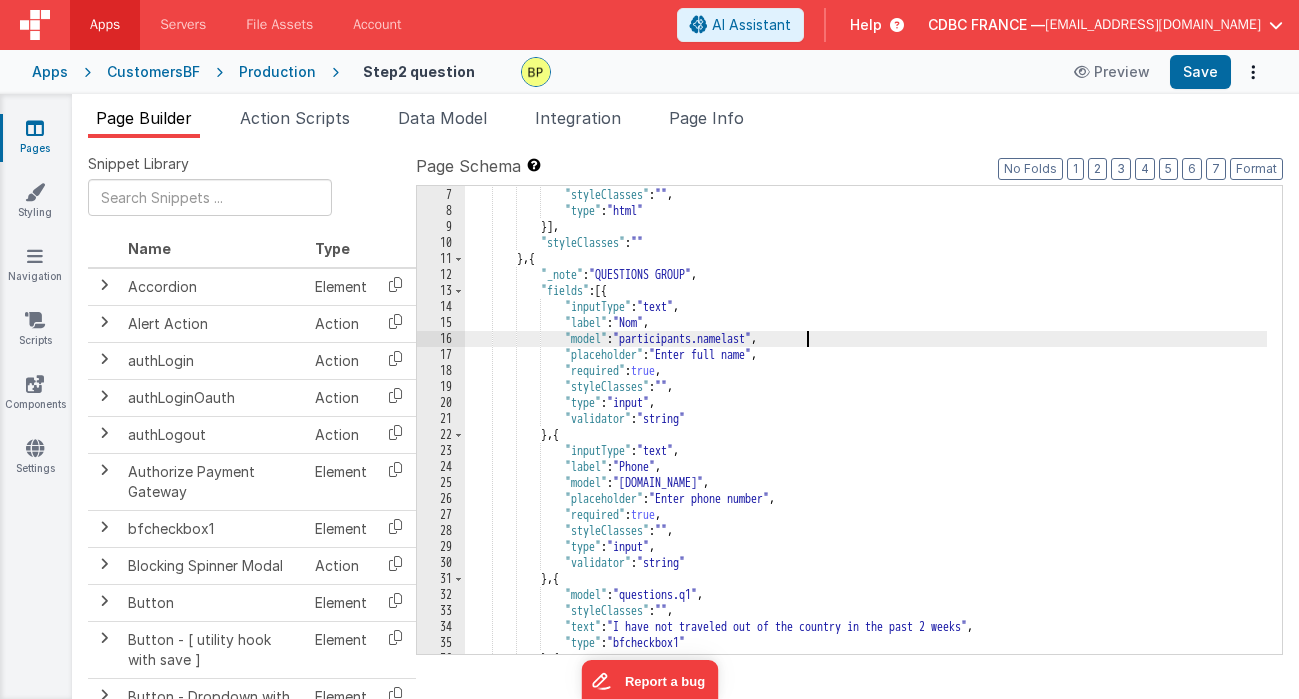 scroll, scrollTop: 159, scrollLeft: 0, axis: vertical 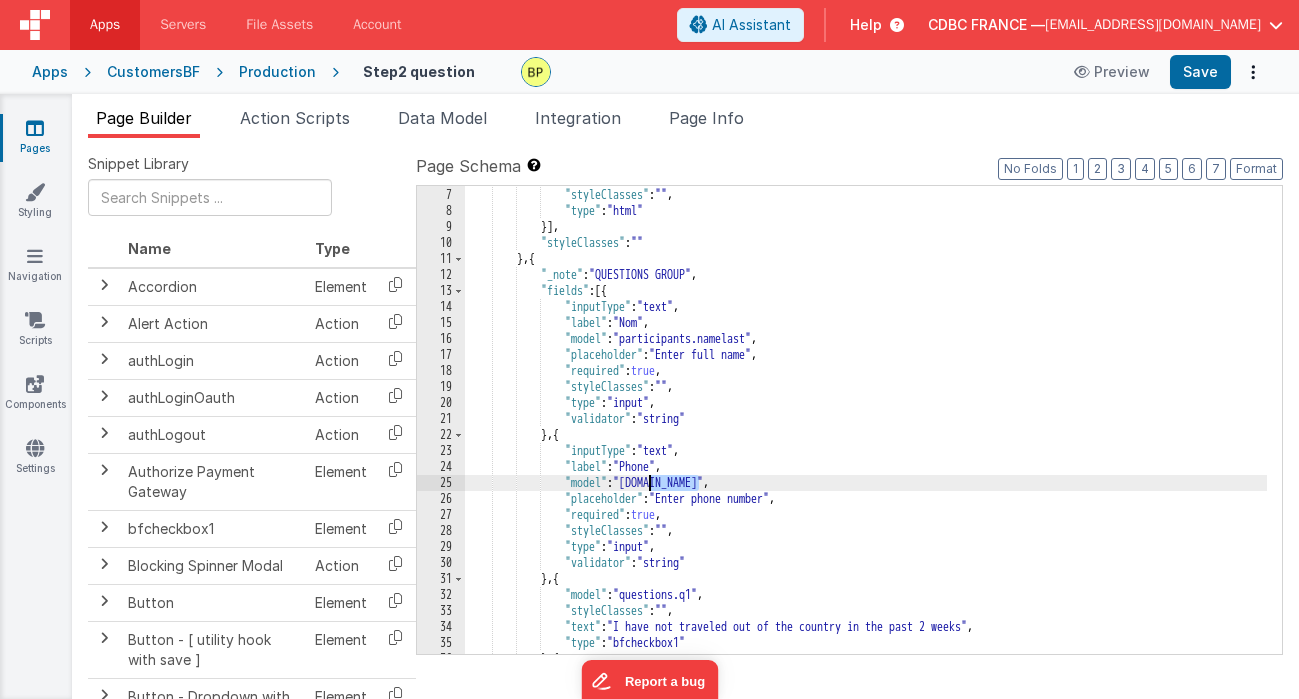 drag, startPoint x: 698, startPoint y: 484, endPoint x: 652, endPoint y: 483, distance: 46.010868 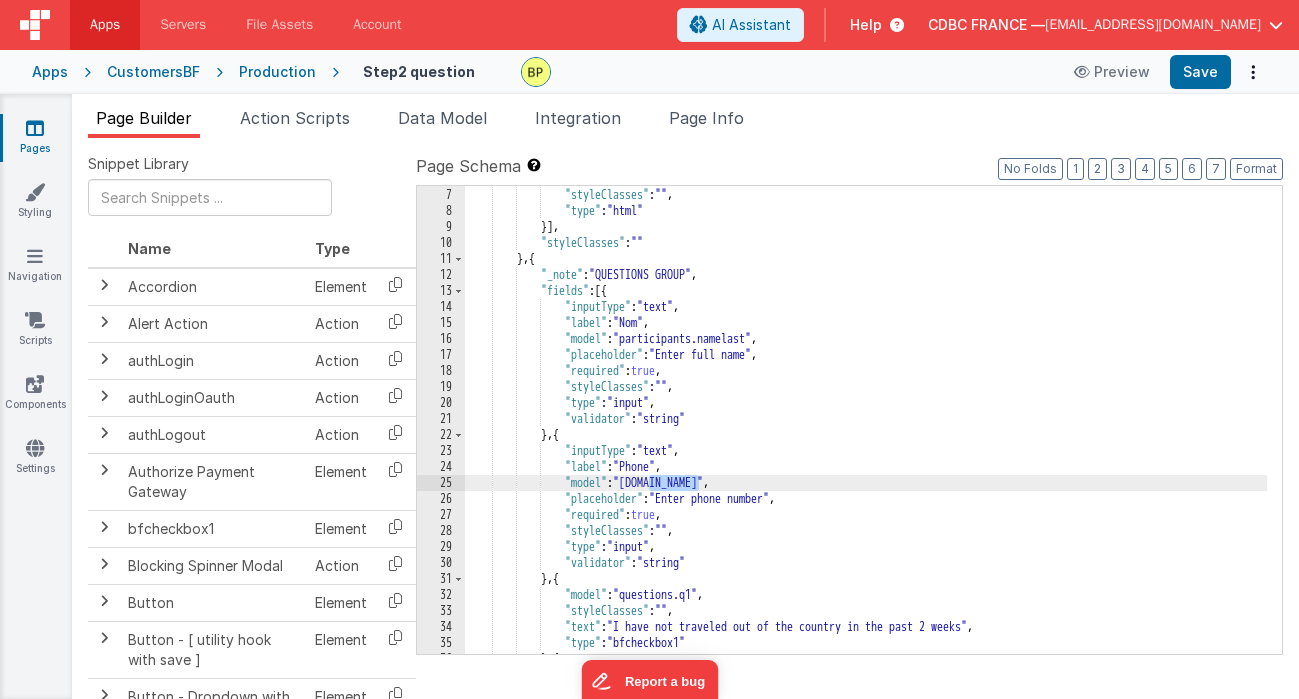 click on ""html" :  "<div class= \" p-4 border shadow-md bg-white flex \" > \n\n <div class= \" flex-1 \" > \n     <h4                       class= \" mb-2 font-bold  text-gray-400 \" >Concours:</h4> \n     <h3 class= \" mb-1 font-bold  \" >                       {{[DOMAIN_NAME]}}</h3> \n     <h4>{{model.events.description}}</h4> \n </div> \n <i  \n                          @click= \" namedAction('gotoHome',{}) \"   \n    class= \" relative top-0 right-0 fa fa-close p                      -2 \" ></i> \n\n </div>" ,                     "styleClasses" :  "" ,                     "type" :  "html"                }] ,                "styleClasses" :  ""           } ,  {                "_note" :  "QUESTIONS GROUP" ,                "fields" :  [{                     "inputType" :  "text" ,                     "label" :  "Nom" ,                     "model" :  "participants.namelast" ,                     "placeholder" :  , ," at bounding box center [866, 389] 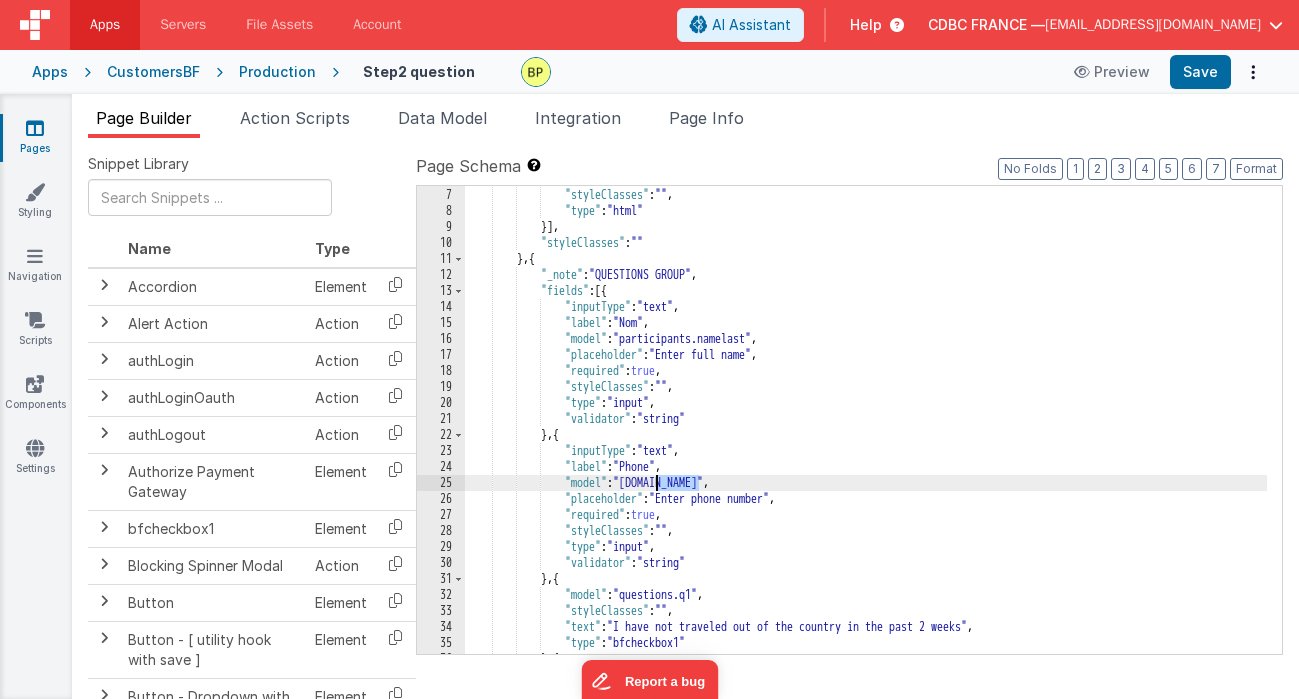 drag, startPoint x: 701, startPoint y: 480, endPoint x: 658, endPoint y: 480, distance: 43 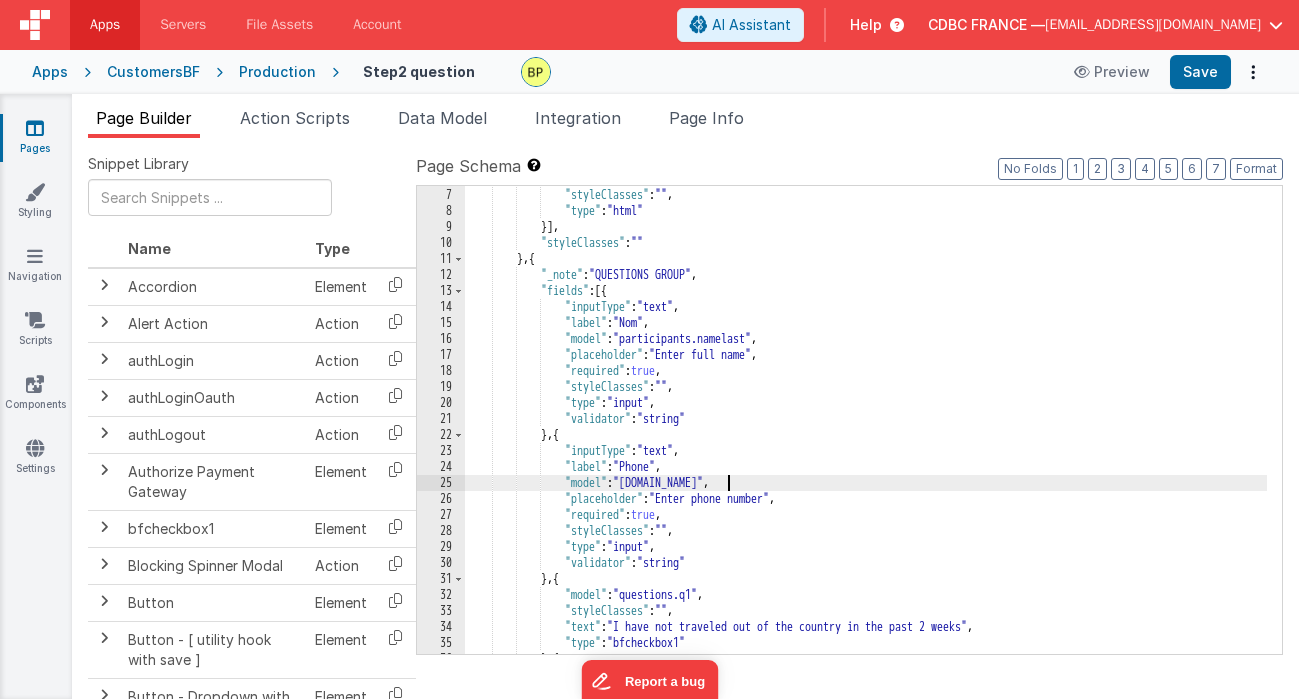 type 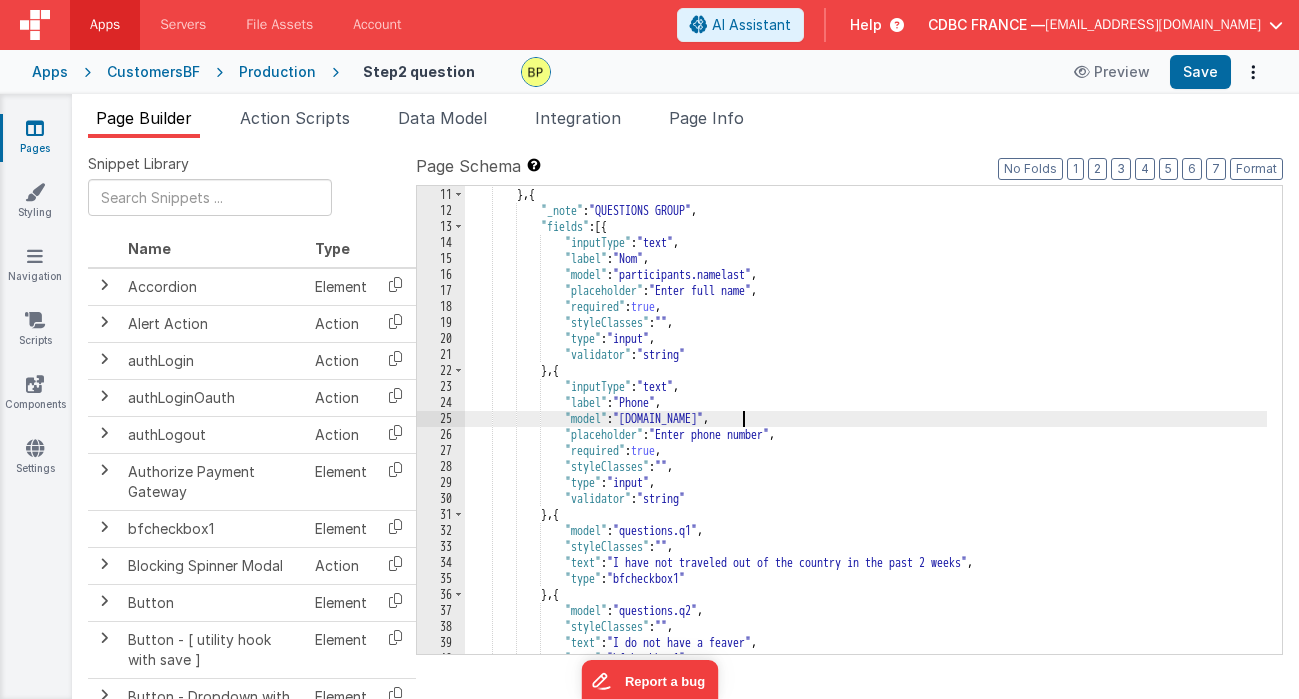 scroll, scrollTop: 224, scrollLeft: 0, axis: vertical 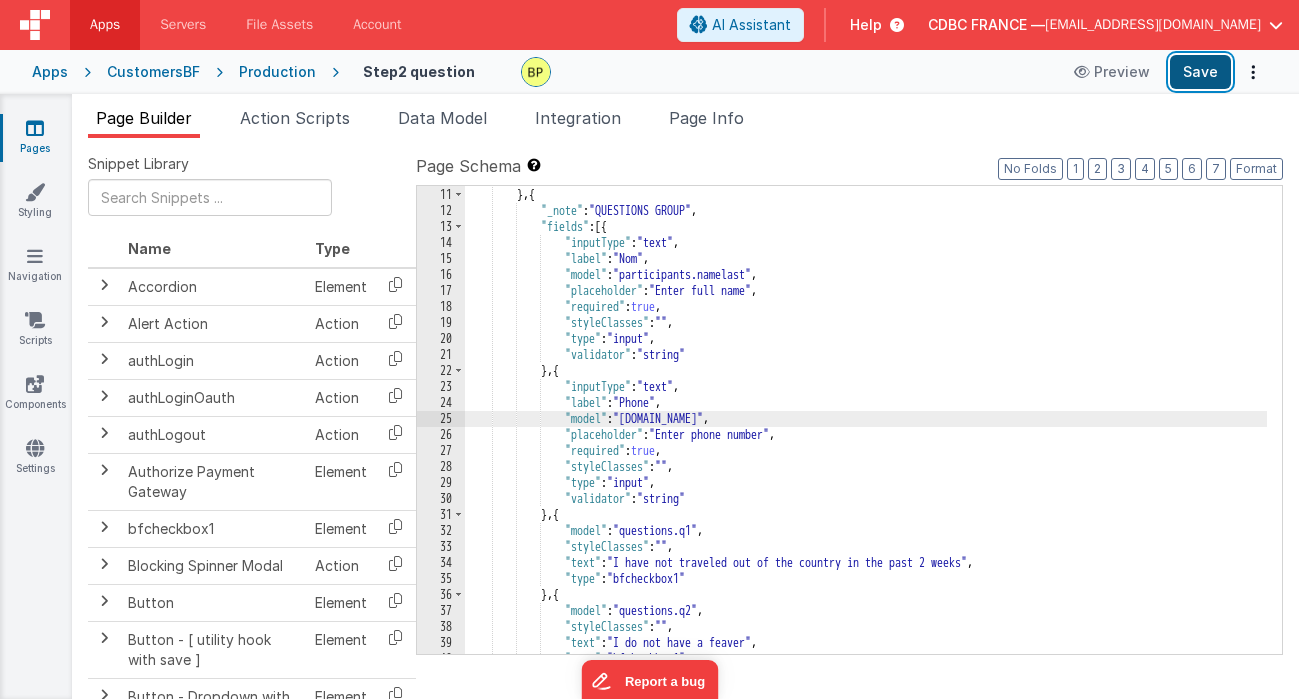 click on "Save" at bounding box center (1200, 72) 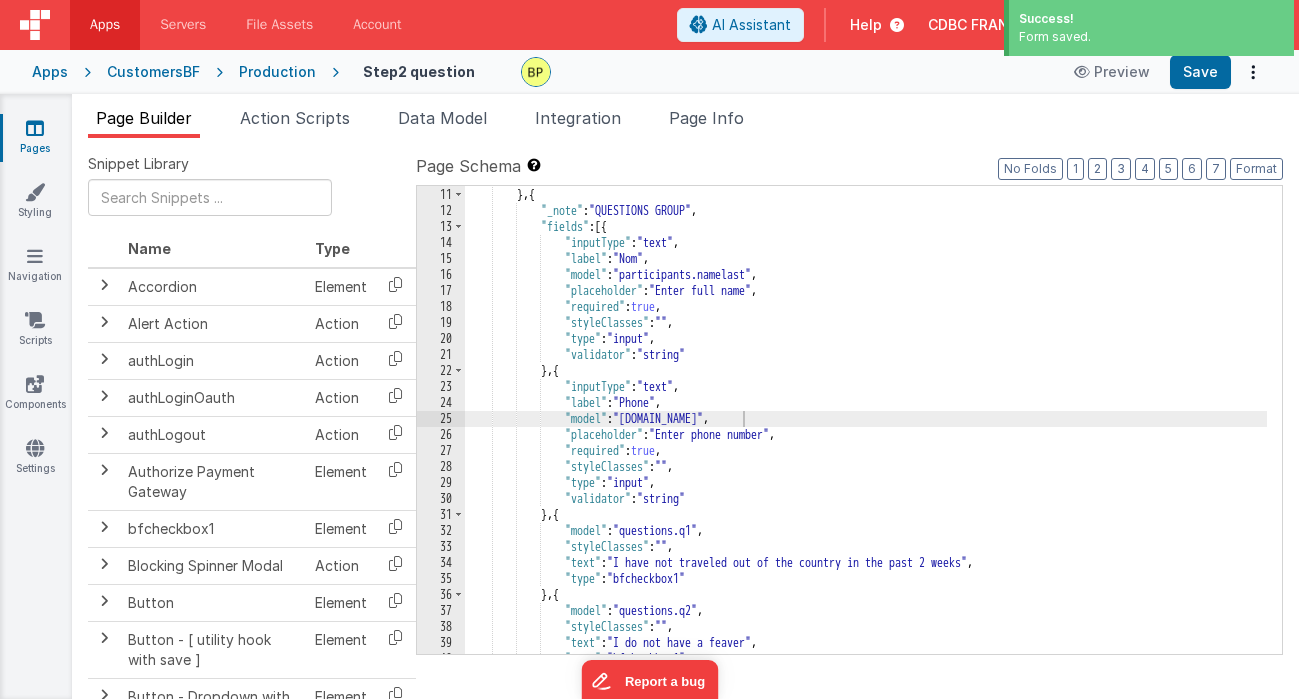 click on "Production" at bounding box center [277, 72] 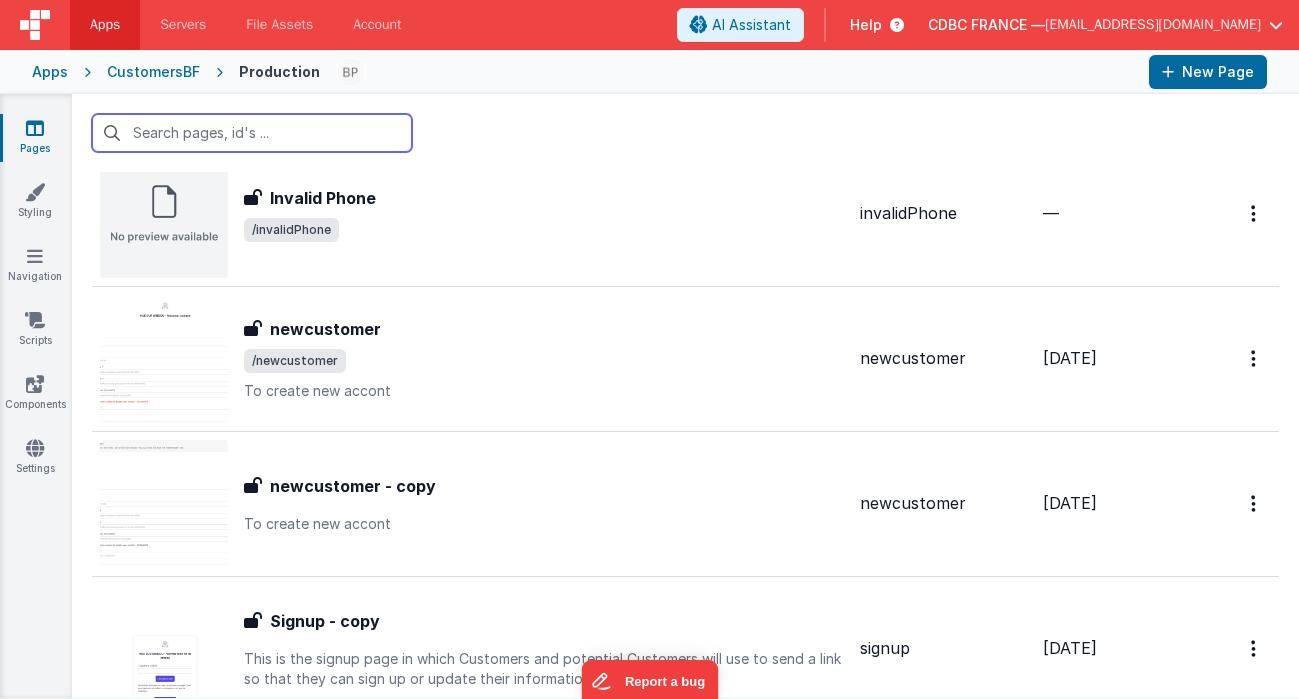 scroll, scrollTop: 1077, scrollLeft: 0, axis: vertical 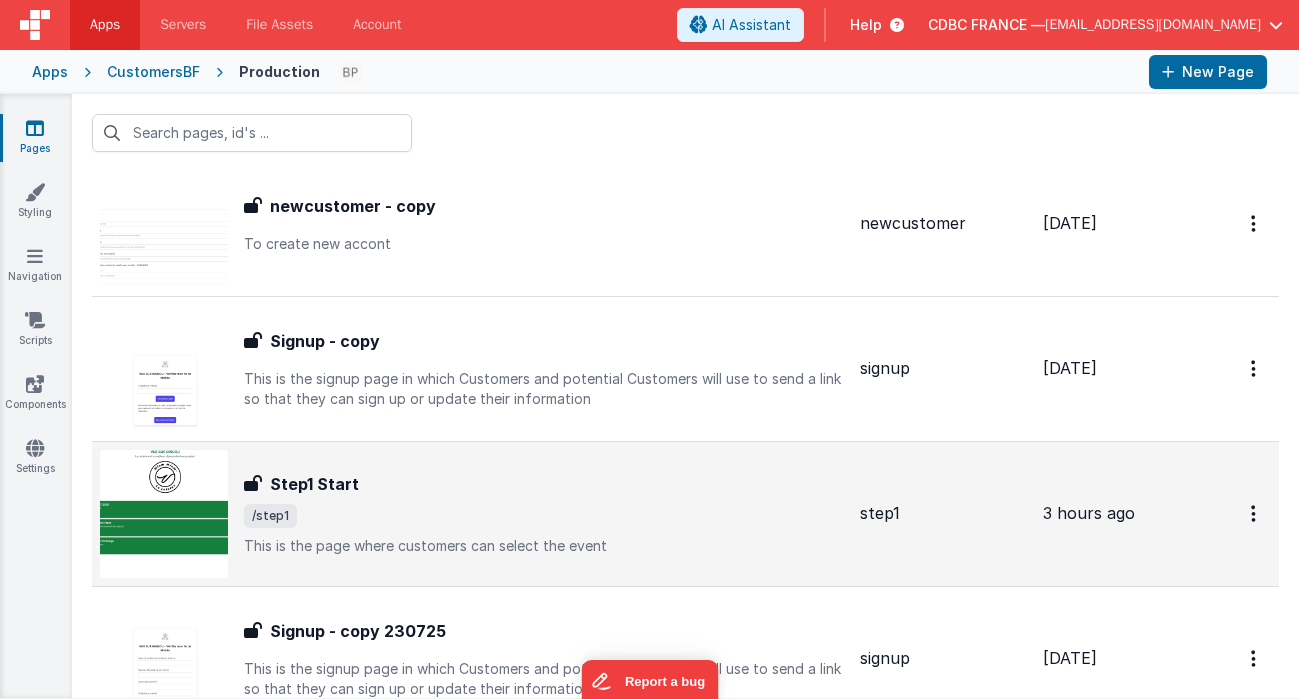 click on "Step1 Start" at bounding box center [314, 484] 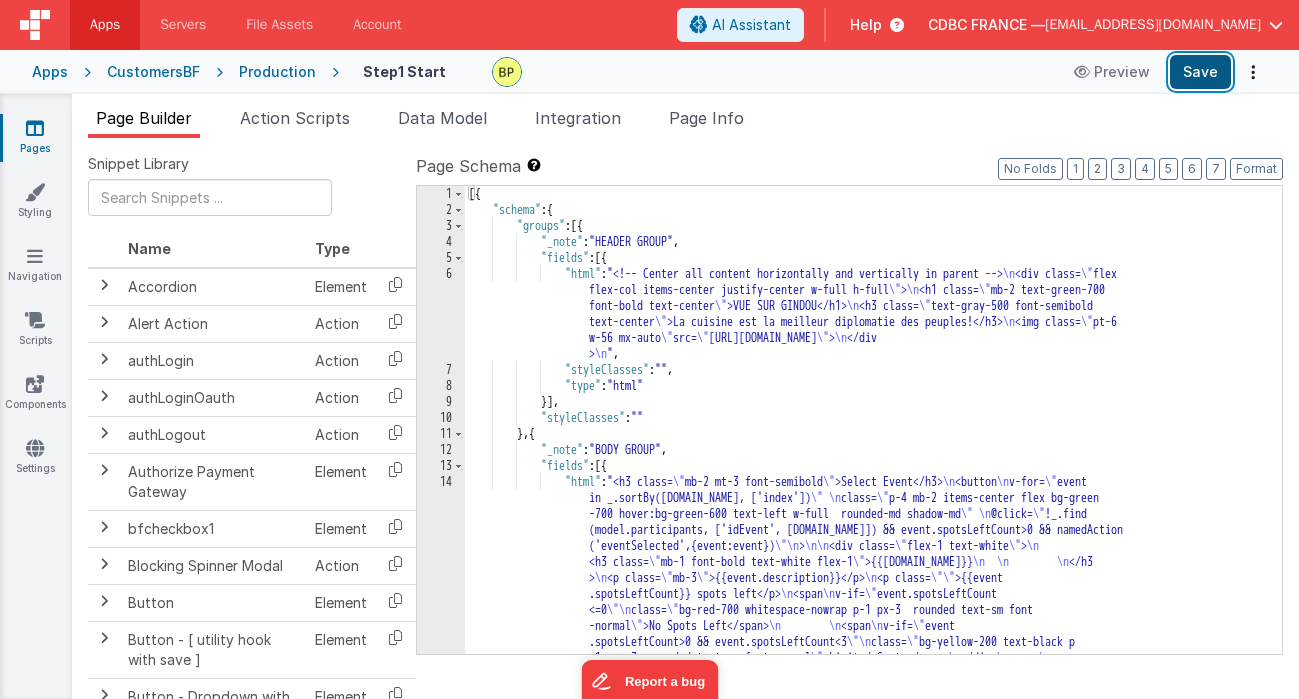 click on "Save" at bounding box center (1200, 72) 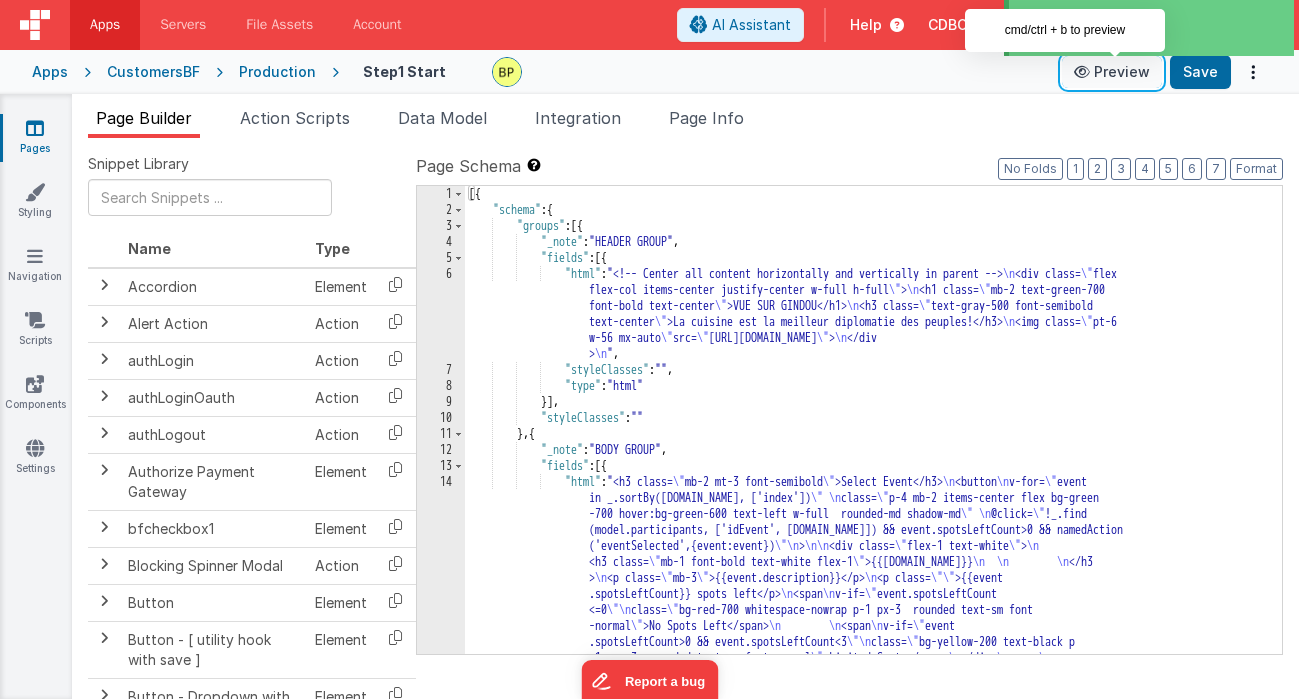 click on "Preview" at bounding box center [1112, 72] 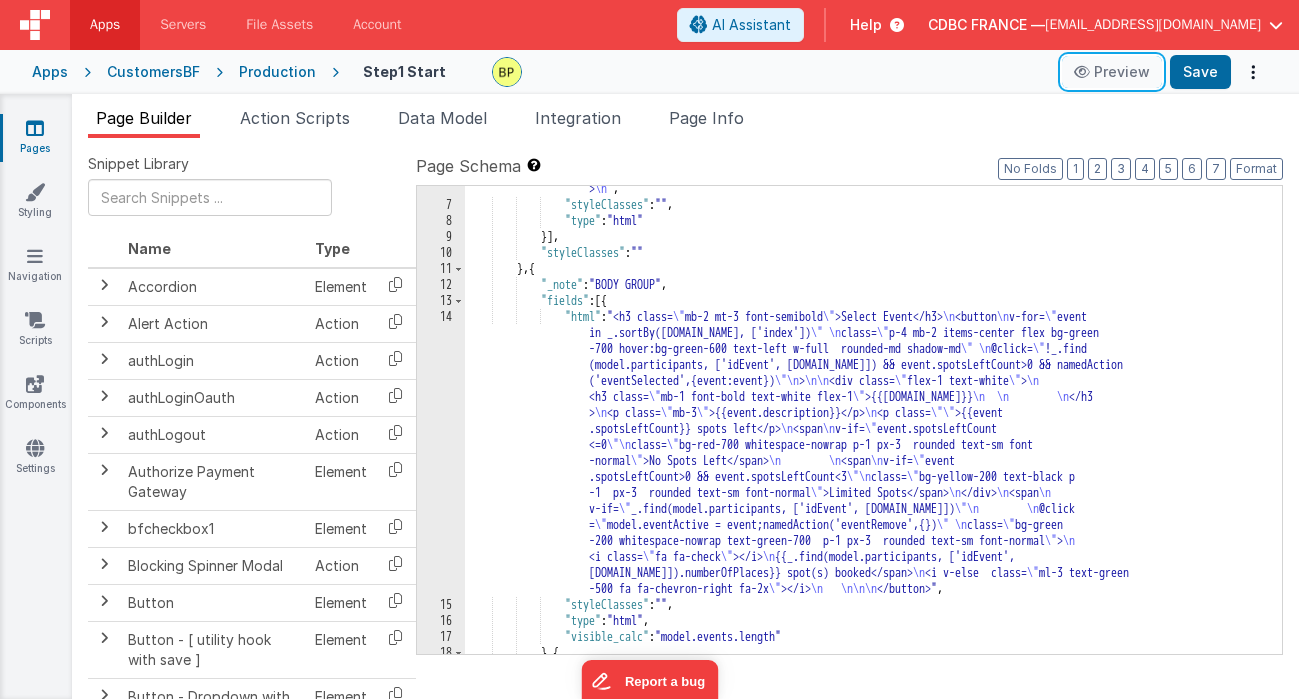 scroll, scrollTop: 348, scrollLeft: 0, axis: vertical 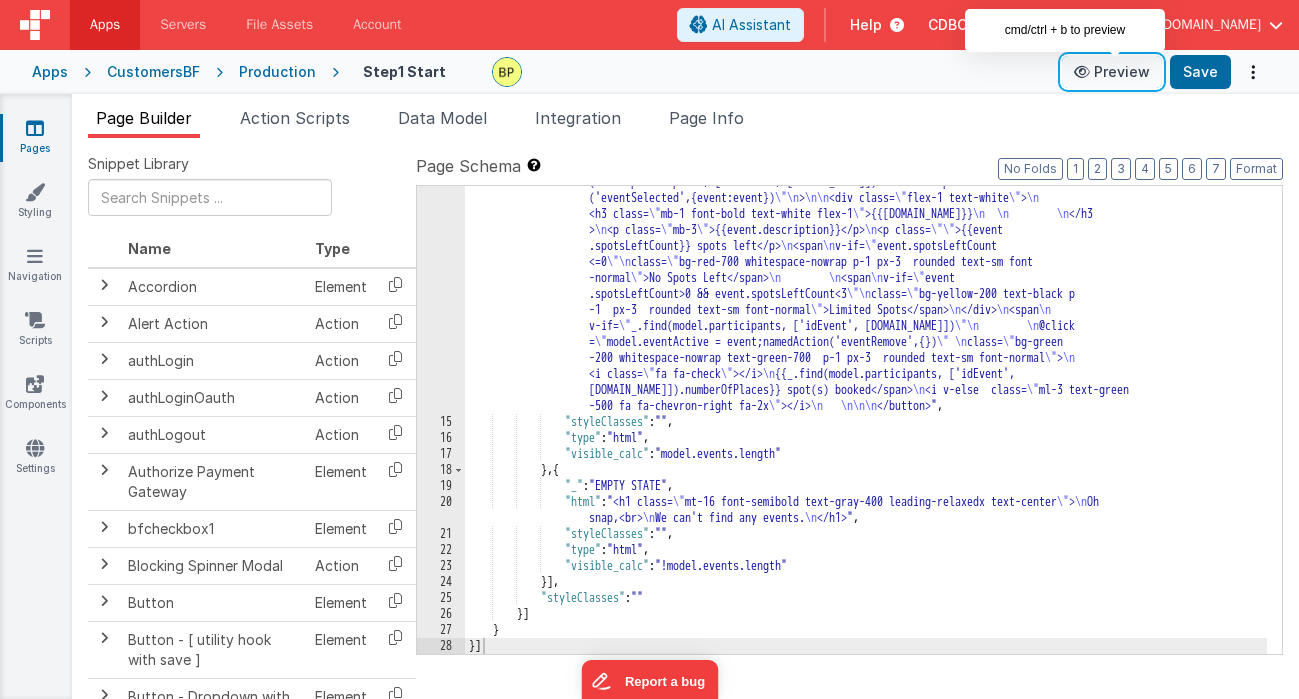 click at bounding box center (1084, 72) 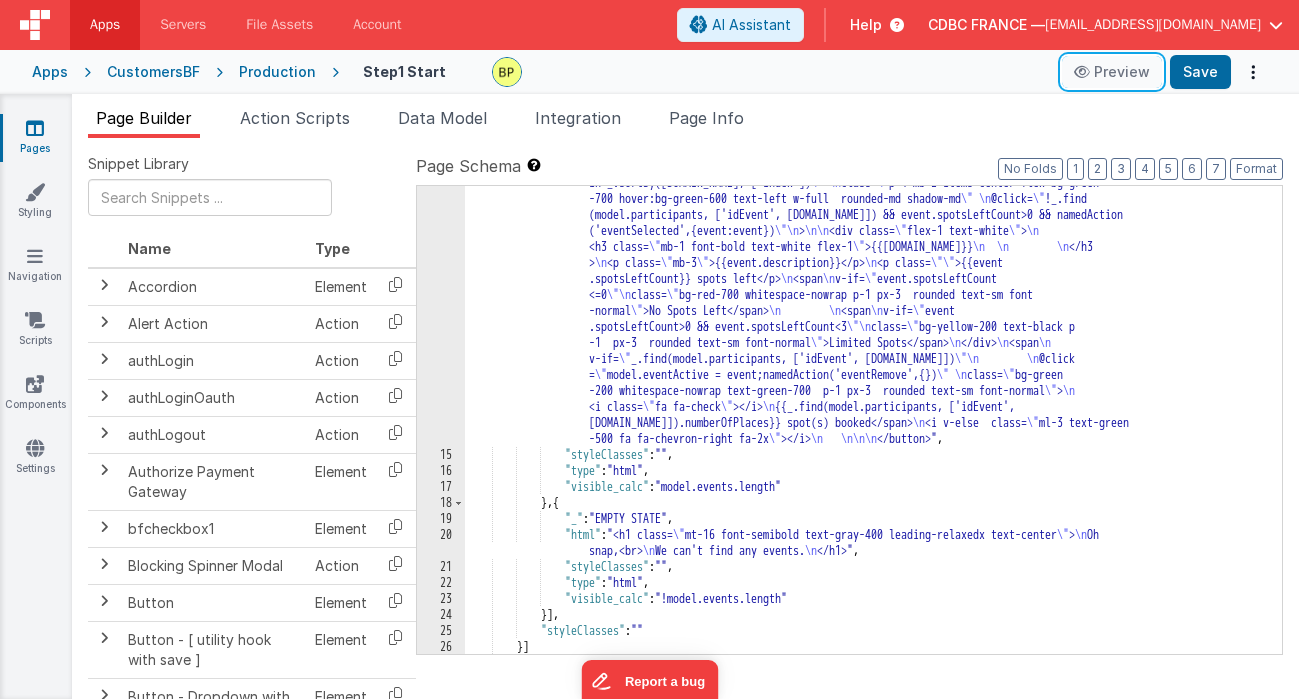 scroll, scrollTop: 348, scrollLeft: 0, axis: vertical 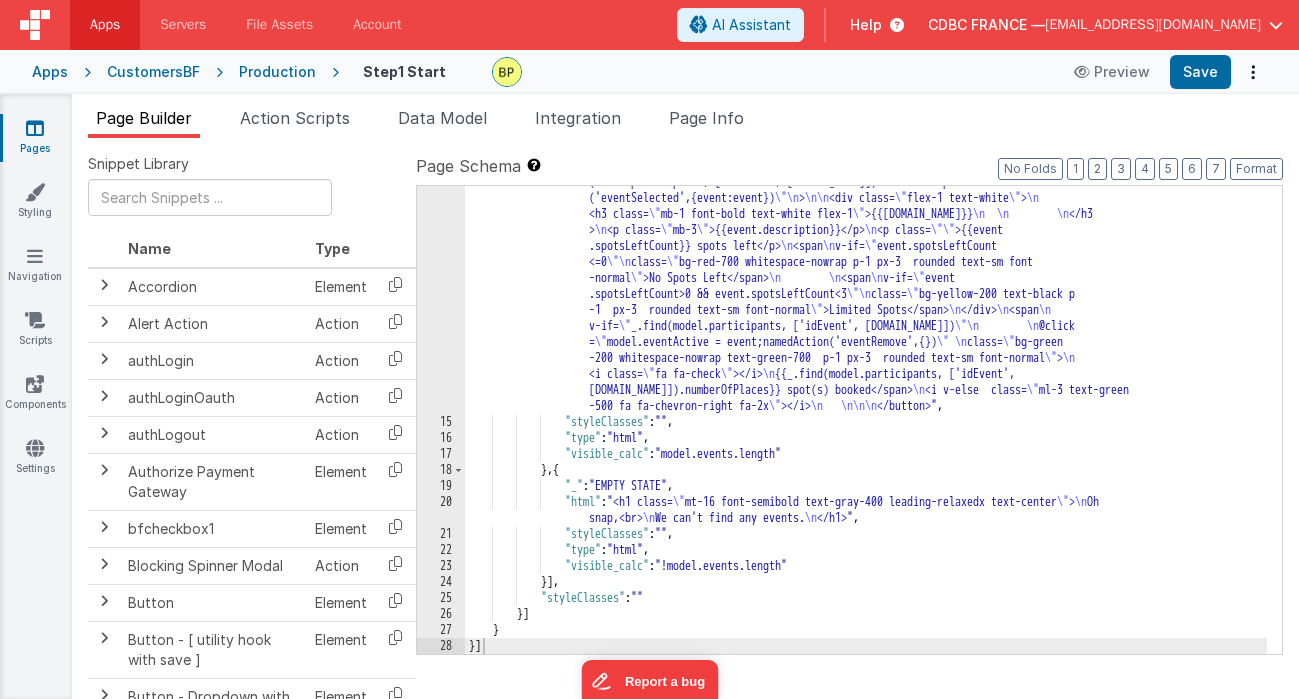 click on "Production" at bounding box center (277, 72) 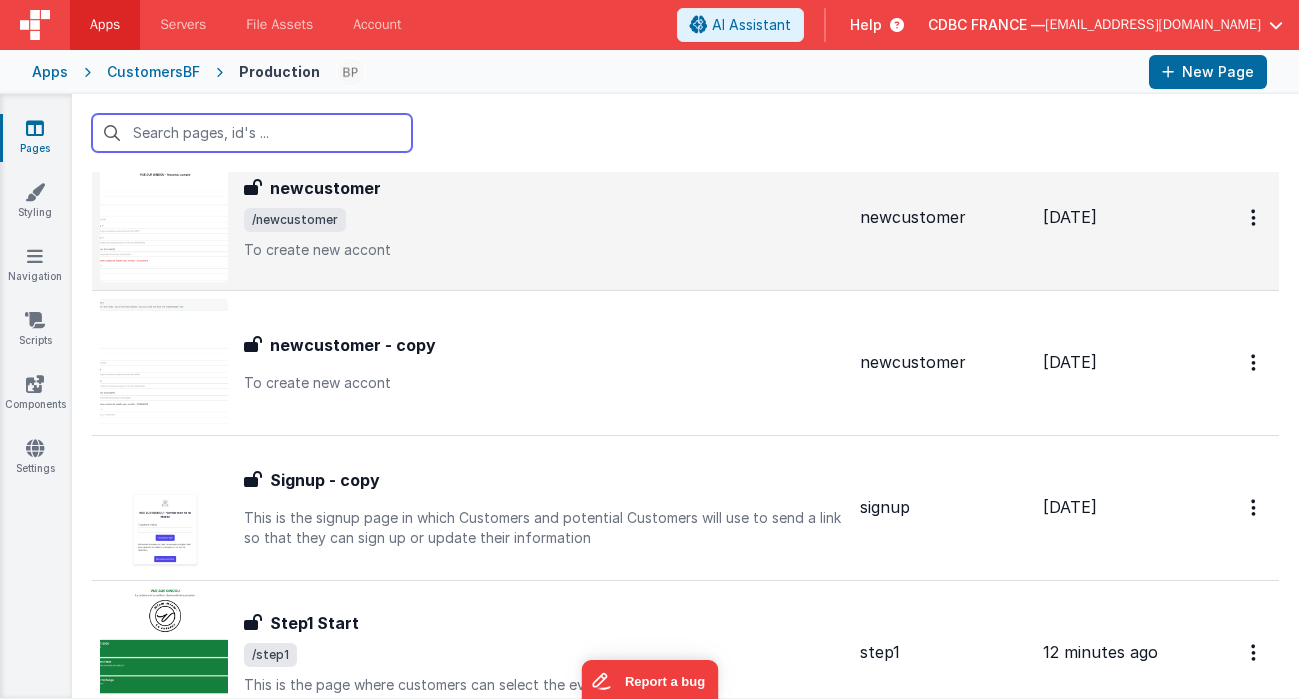 scroll, scrollTop: 1497, scrollLeft: 0, axis: vertical 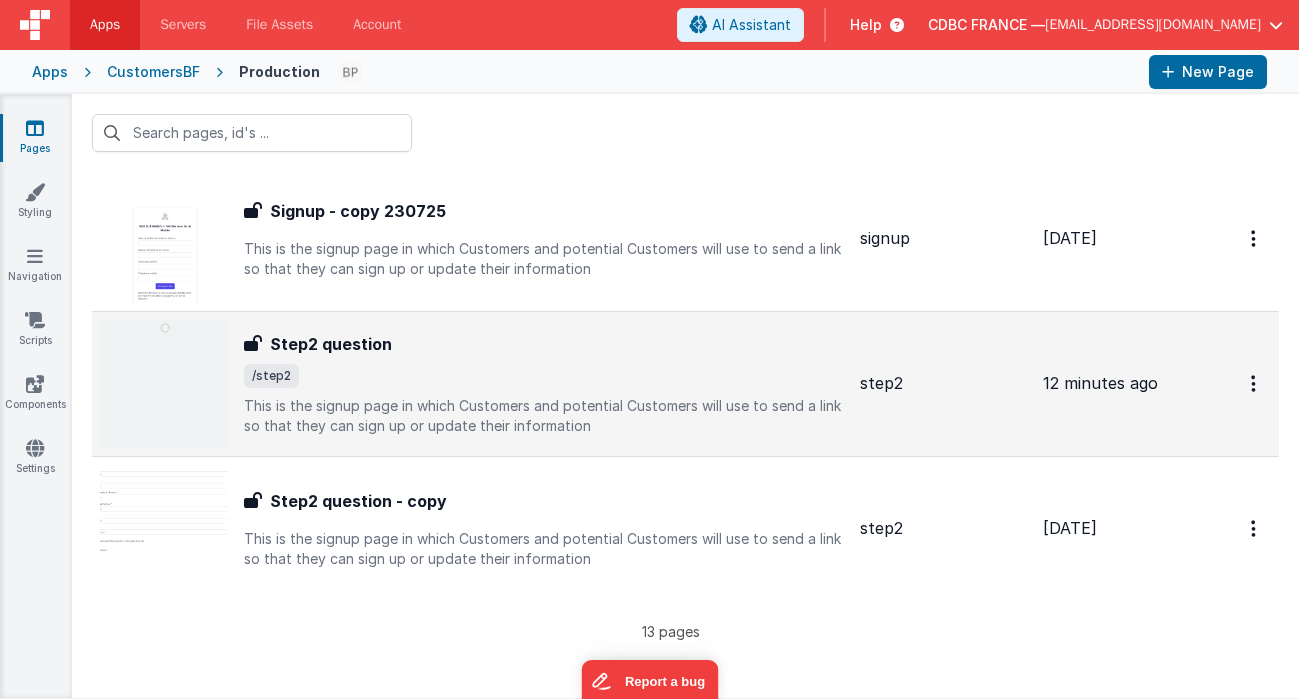click on "/step2" at bounding box center [544, 376] 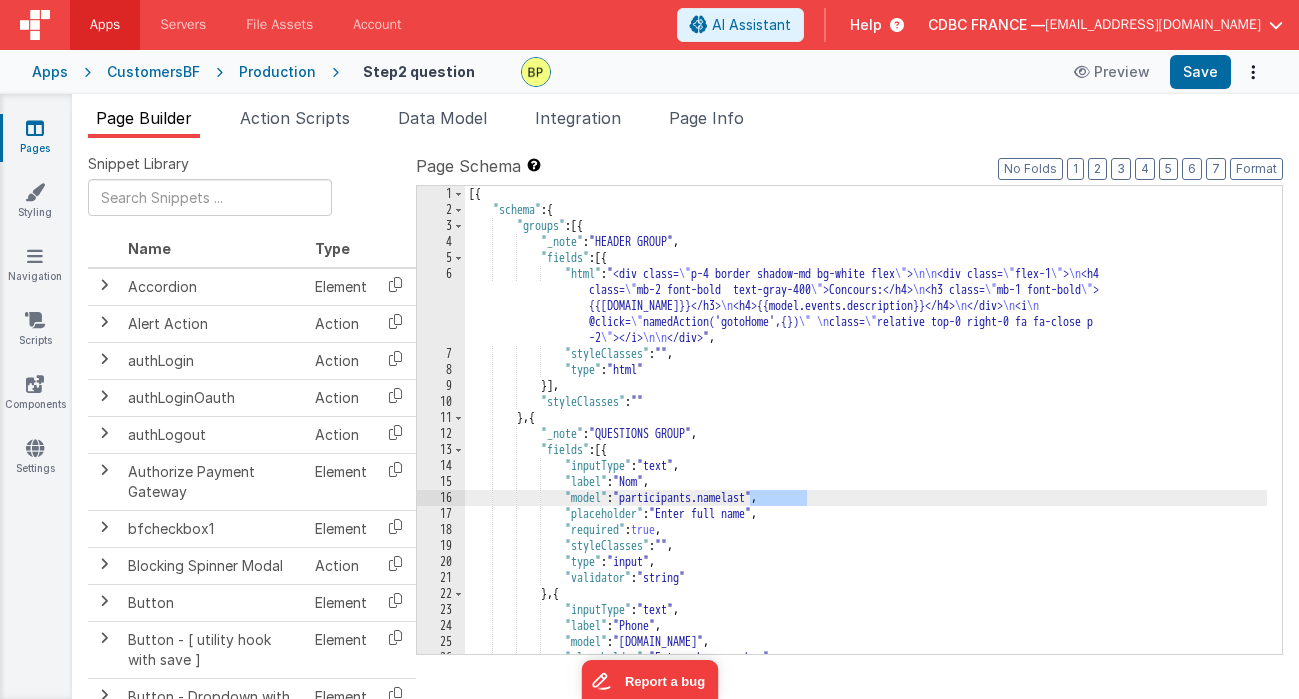 drag, startPoint x: 806, startPoint y: 495, endPoint x: 751, endPoint y: 493, distance: 55.03635 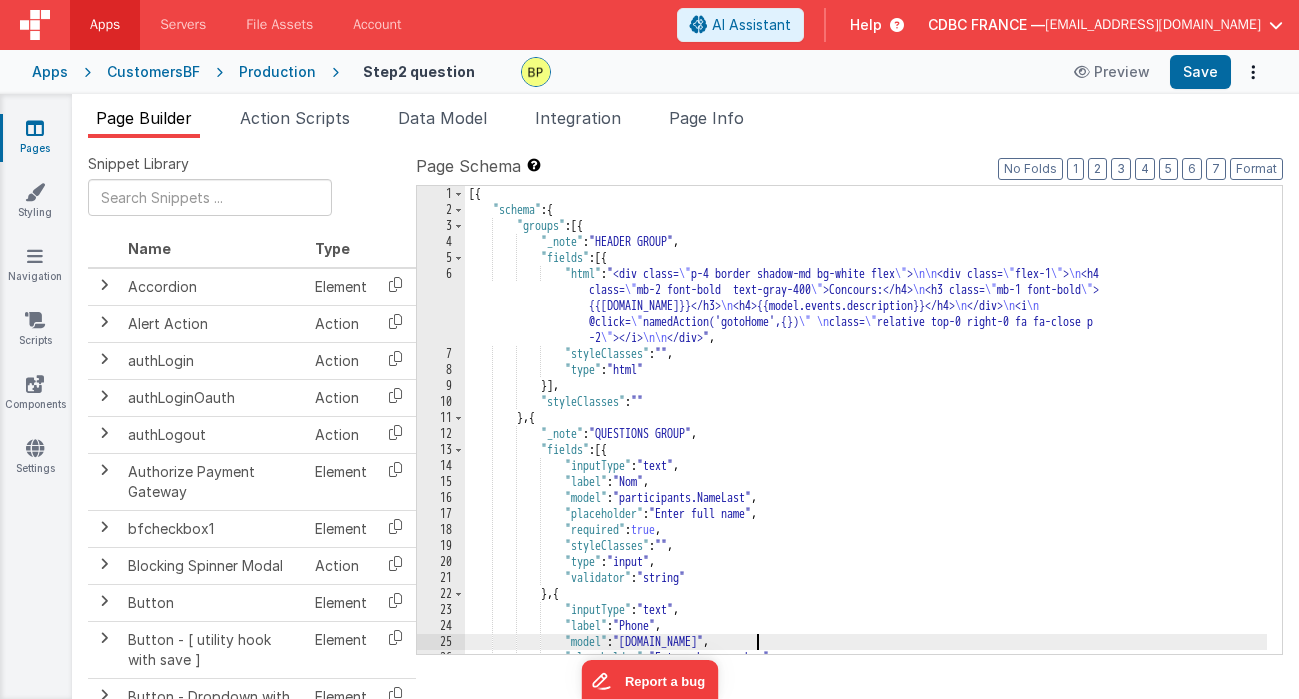 drag, startPoint x: 756, startPoint y: 638, endPoint x: 764, endPoint y: 674, distance: 36.878178 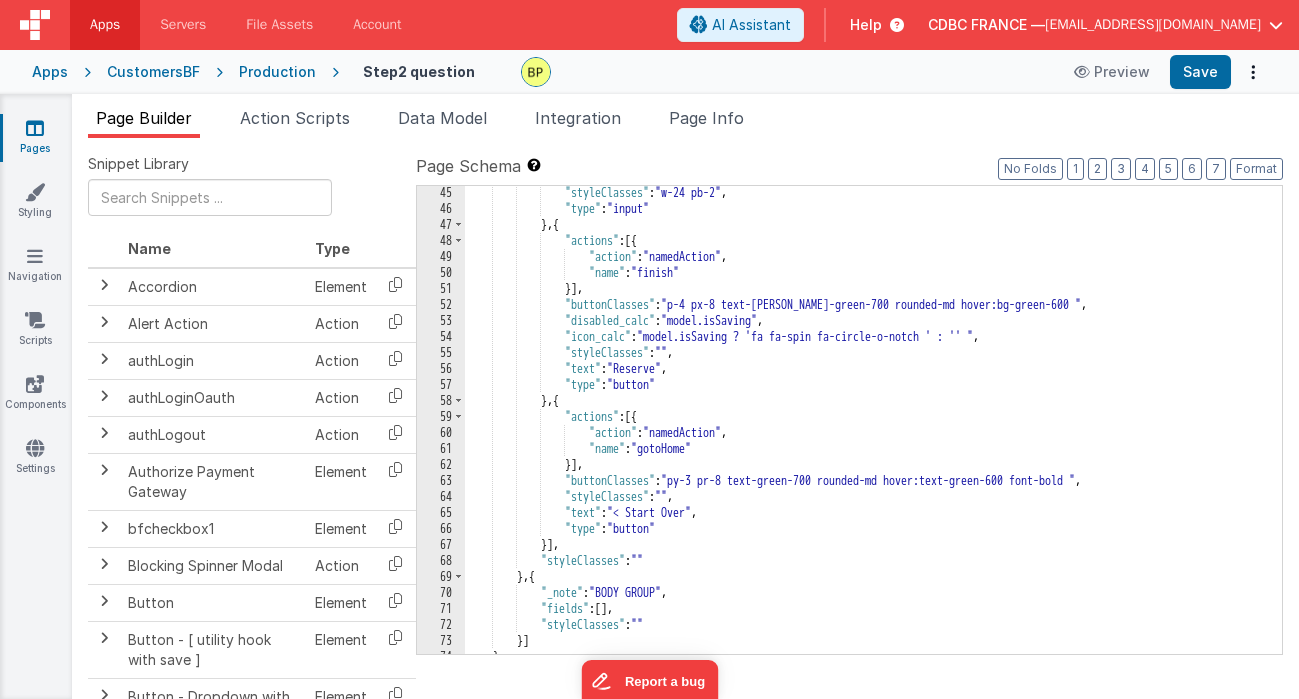 scroll, scrollTop: 771, scrollLeft: 0, axis: vertical 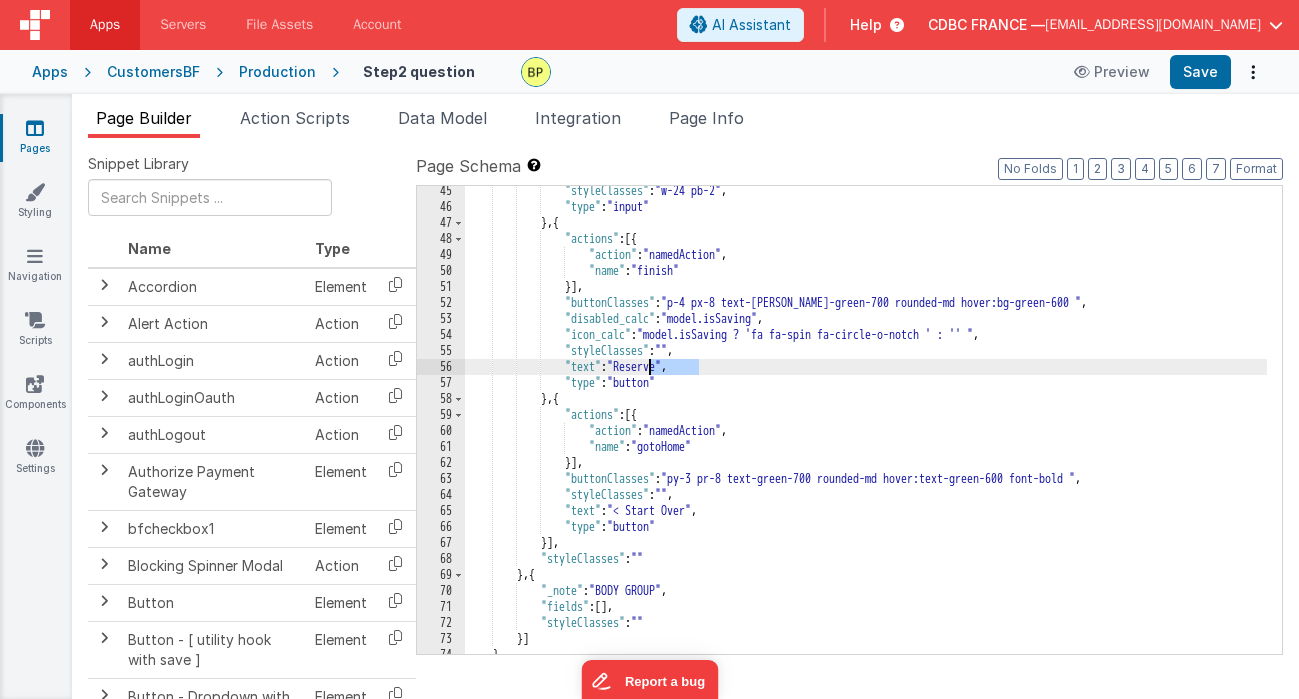 drag, startPoint x: 699, startPoint y: 366, endPoint x: 651, endPoint y: 364, distance: 48.04165 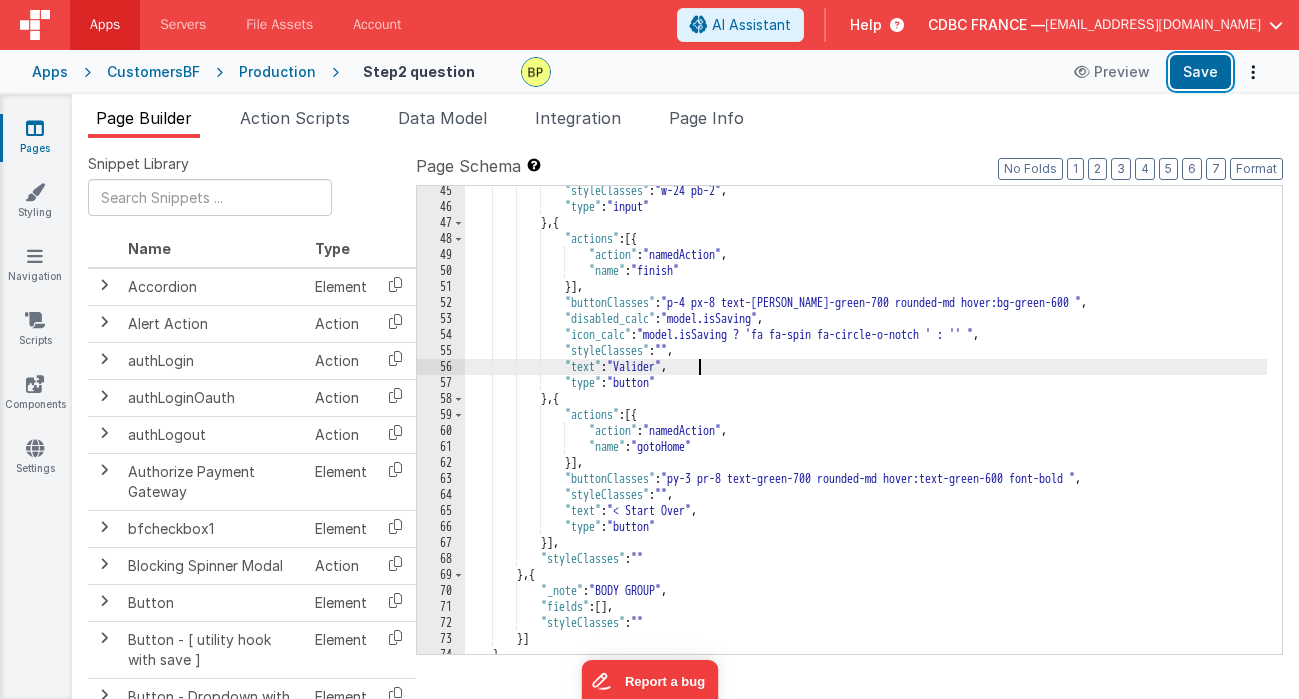 drag, startPoint x: 1209, startPoint y: 73, endPoint x: 1005, endPoint y: 97, distance: 205.4069 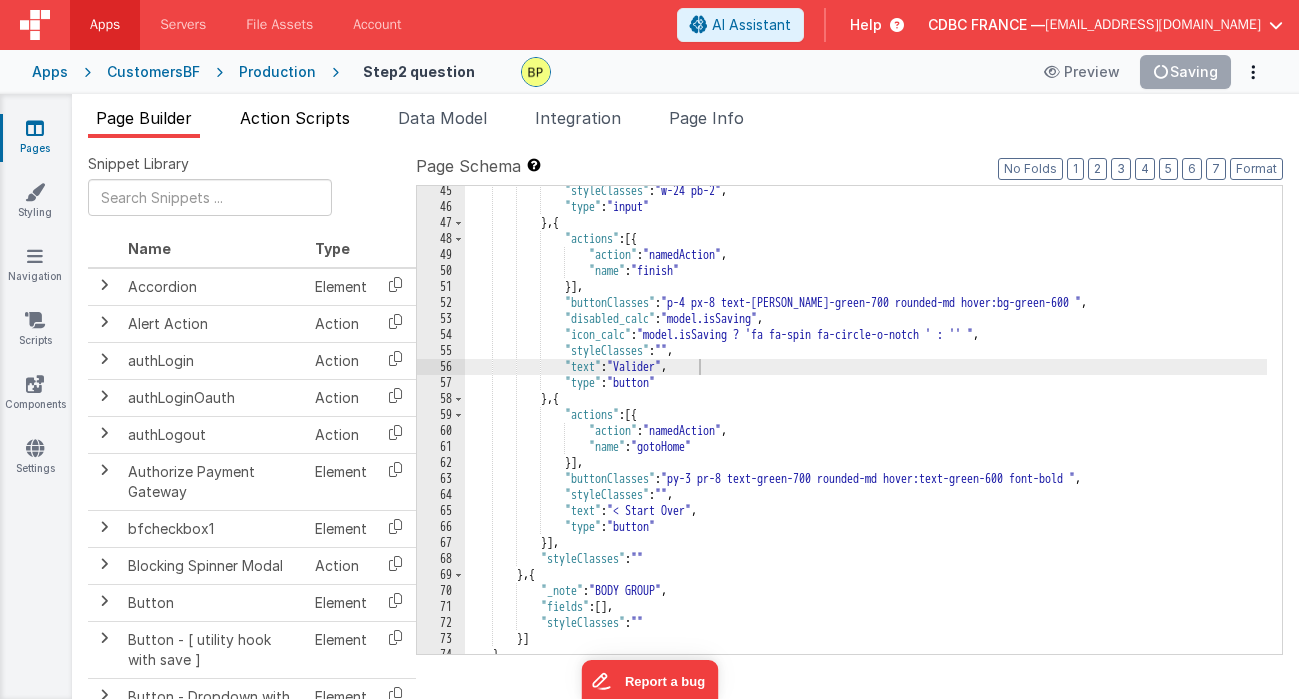 click on "Action Scripts" at bounding box center (295, 118) 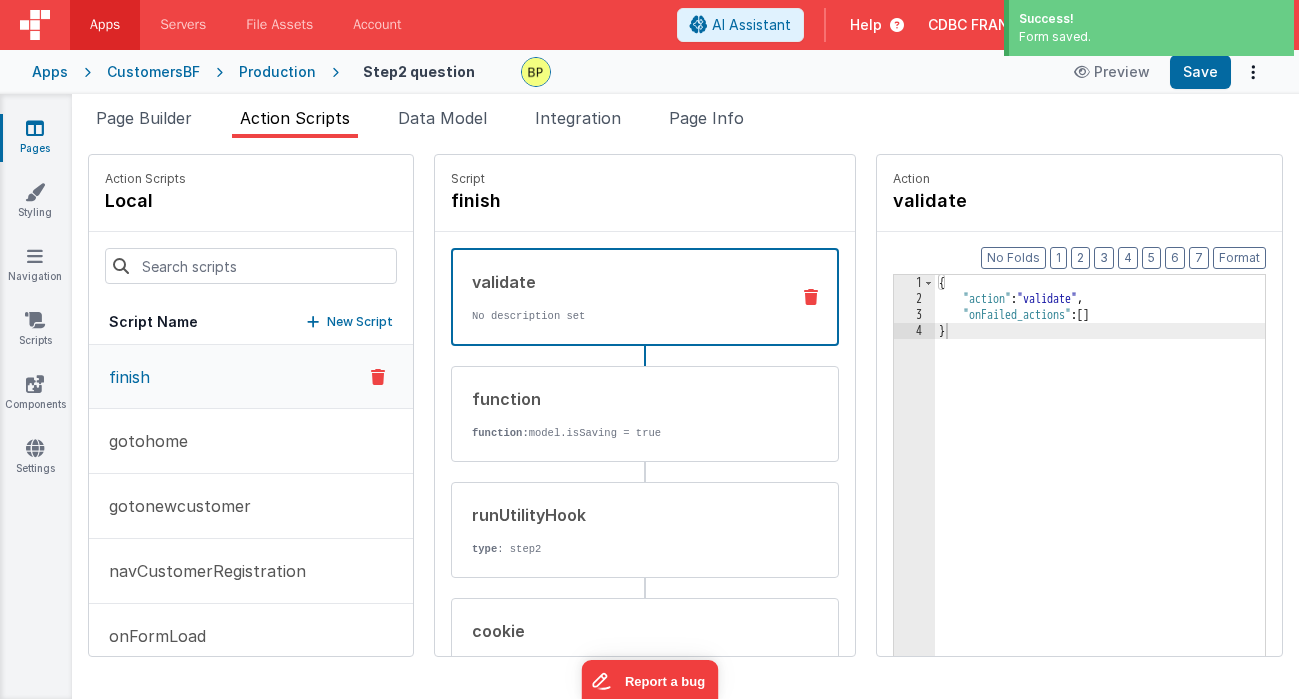 click on "finish" at bounding box center (251, 377) 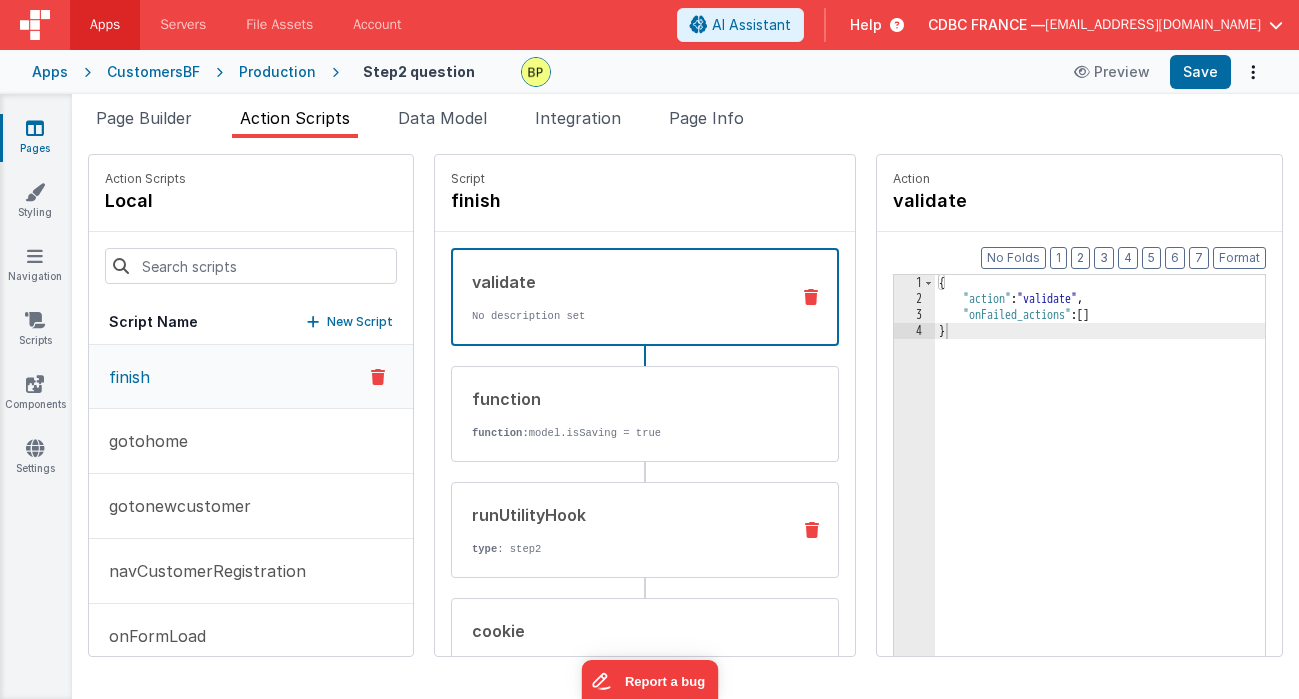 click on "runUtilityHook   type : step2" at bounding box center (613, 530) 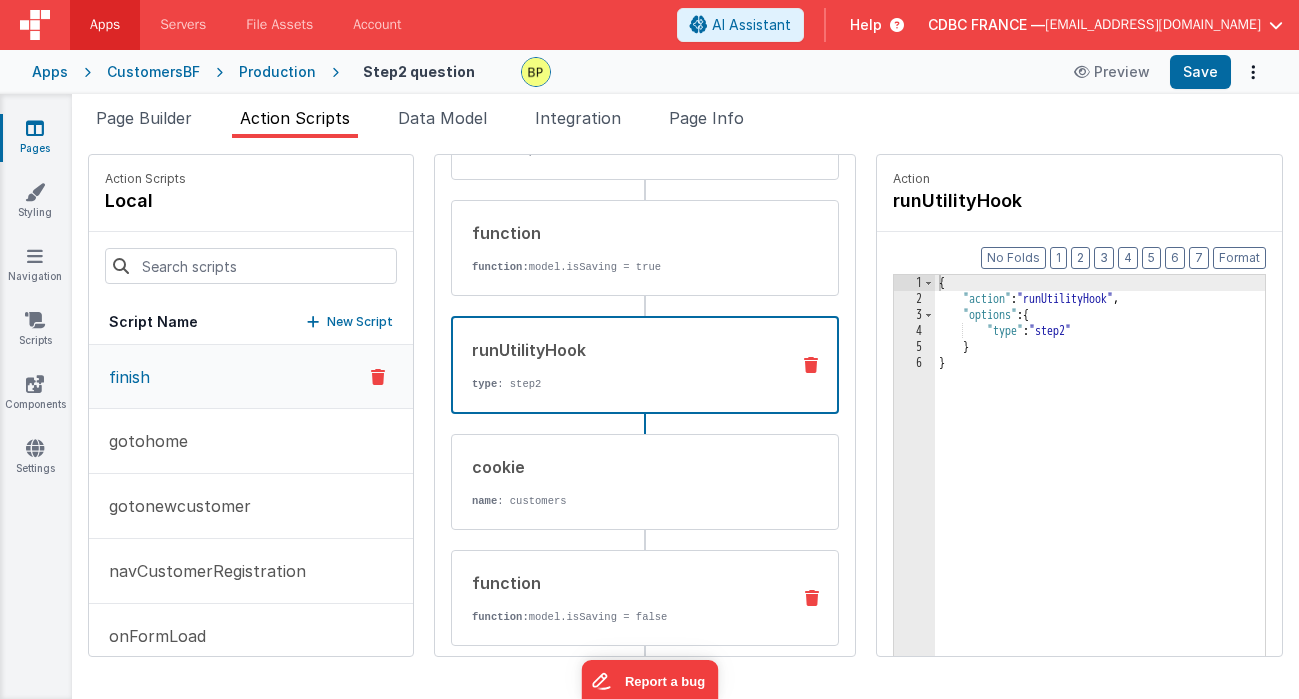 scroll, scrollTop: 263, scrollLeft: 0, axis: vertical 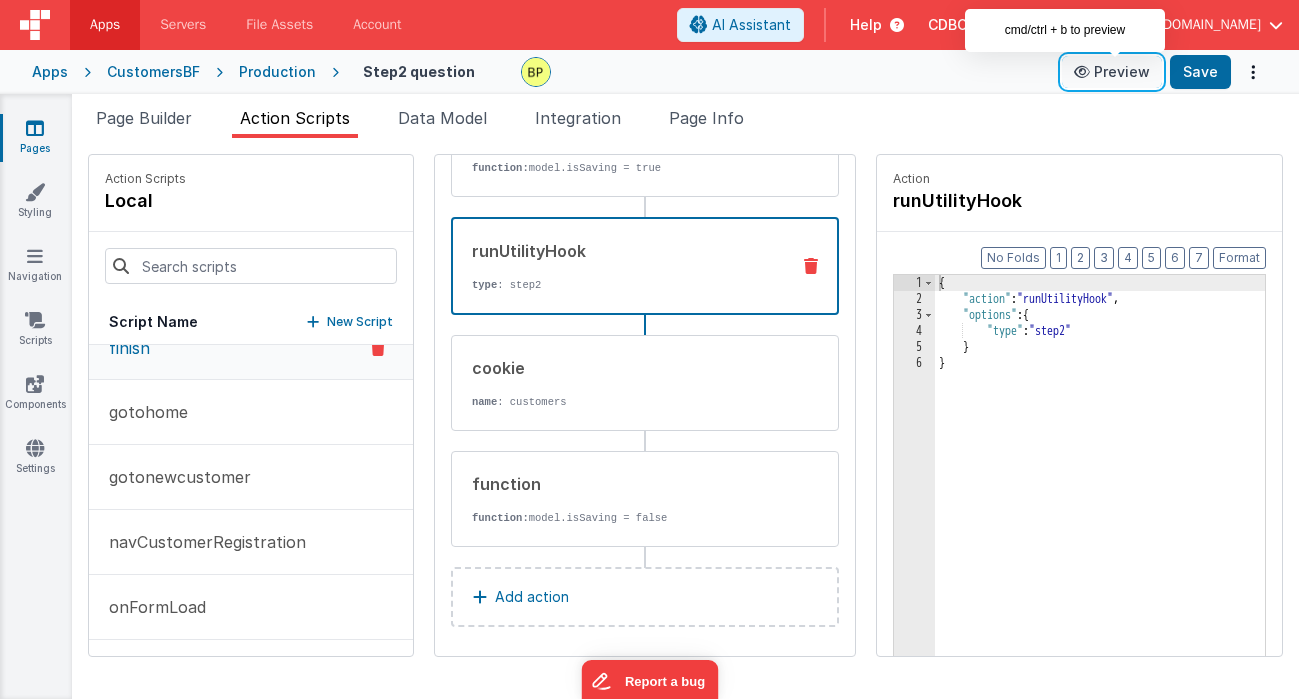 click on "Preview" at bounding box center [1112, 72] 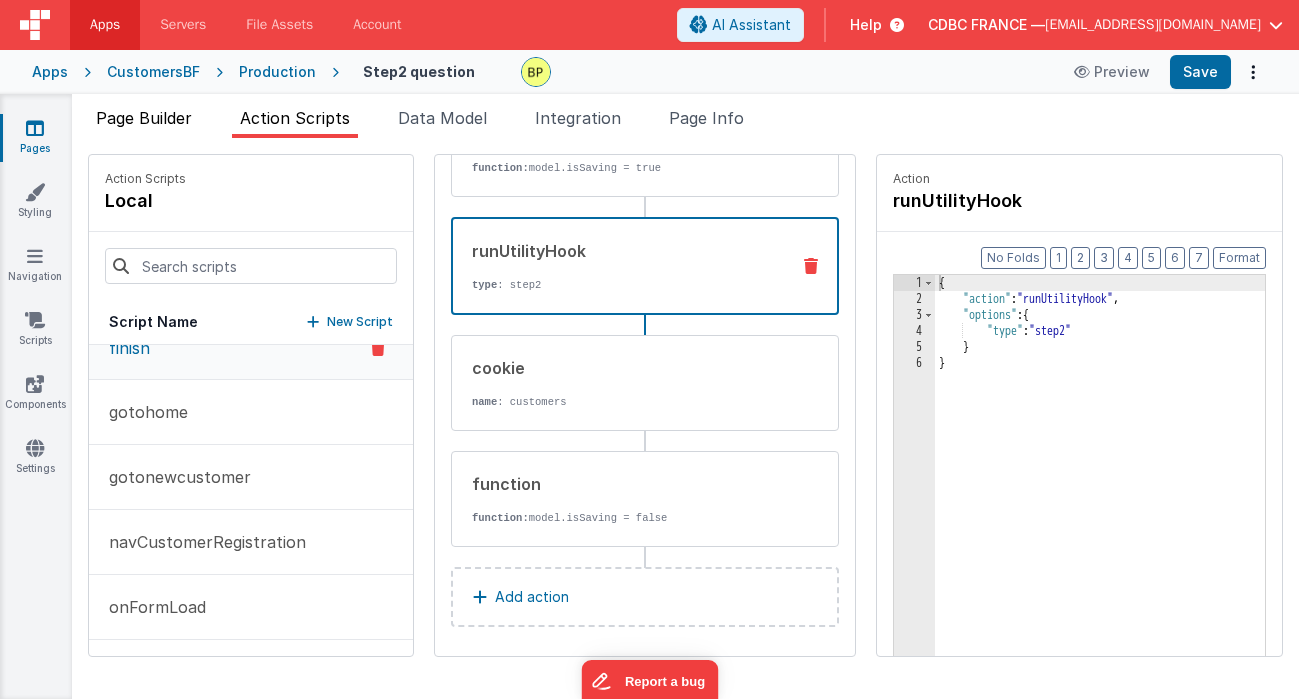 click on "Page Builder" at bounding box center (144, 118) 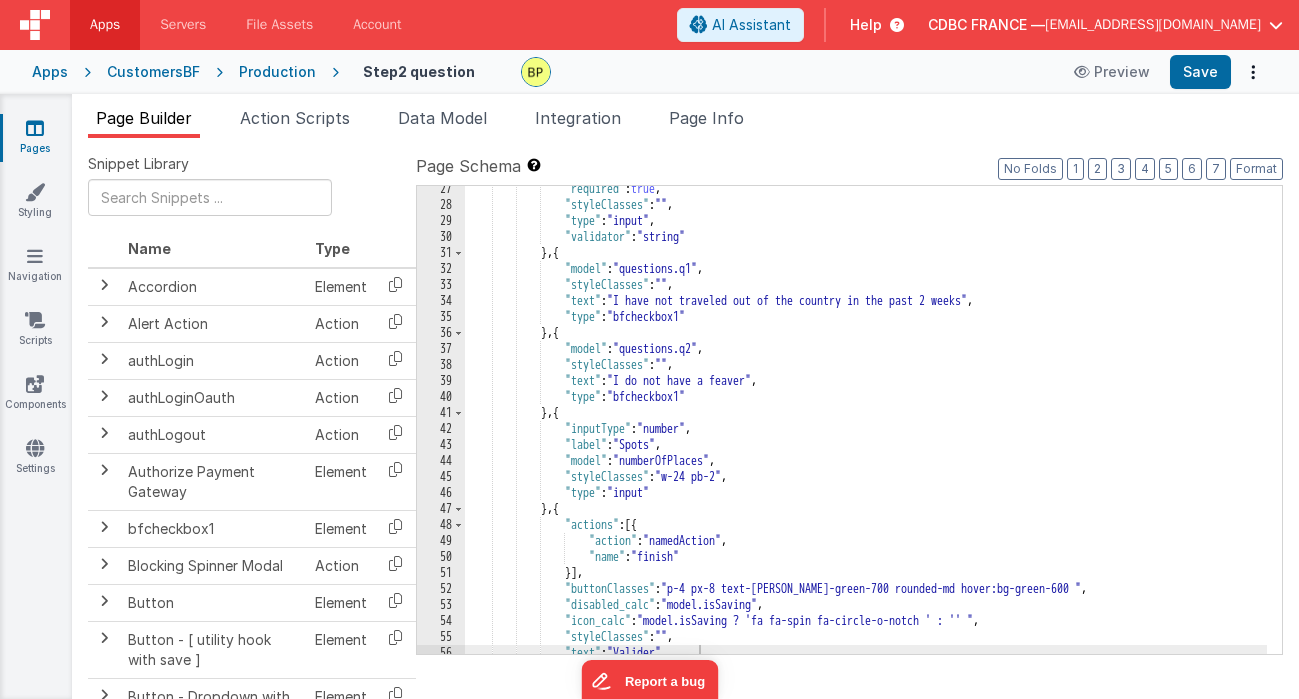 scroll, scrollTop: 320, scrollLeft: 0, axis: vertical 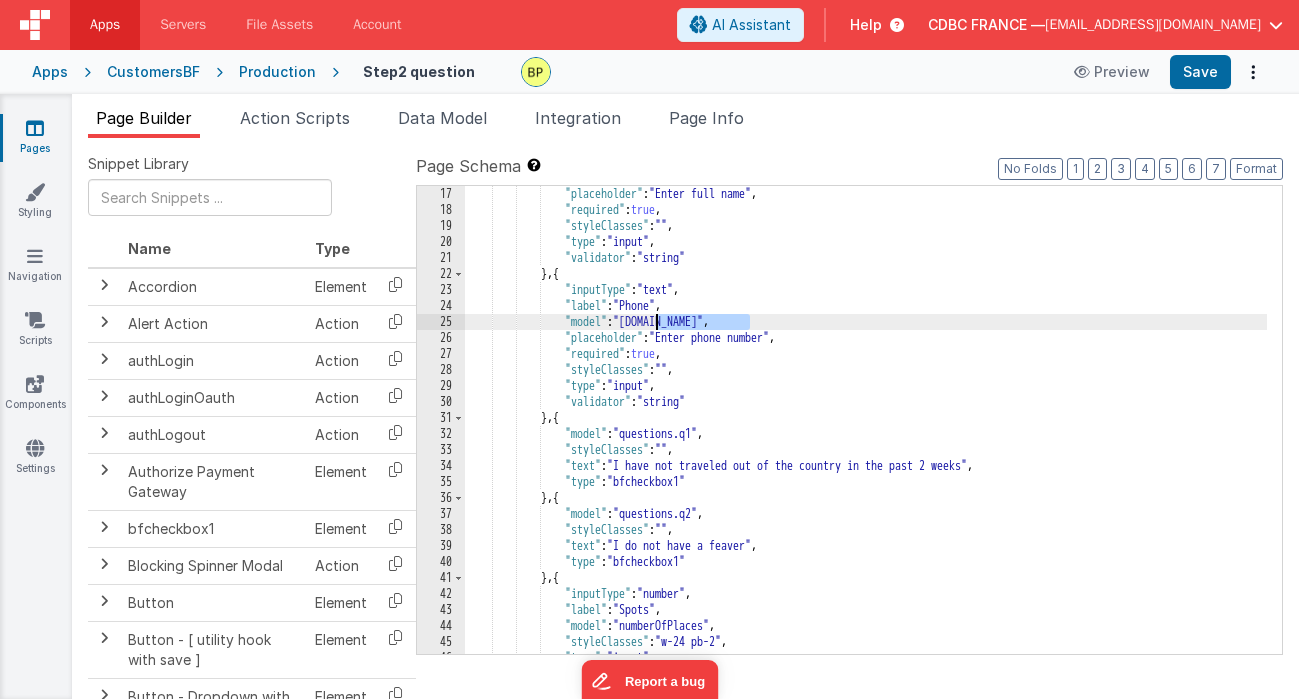 drag, startPoint x: 750, startPoint y: 322, endPoint x: 659, endPoint y: 327, distance: 91.13726 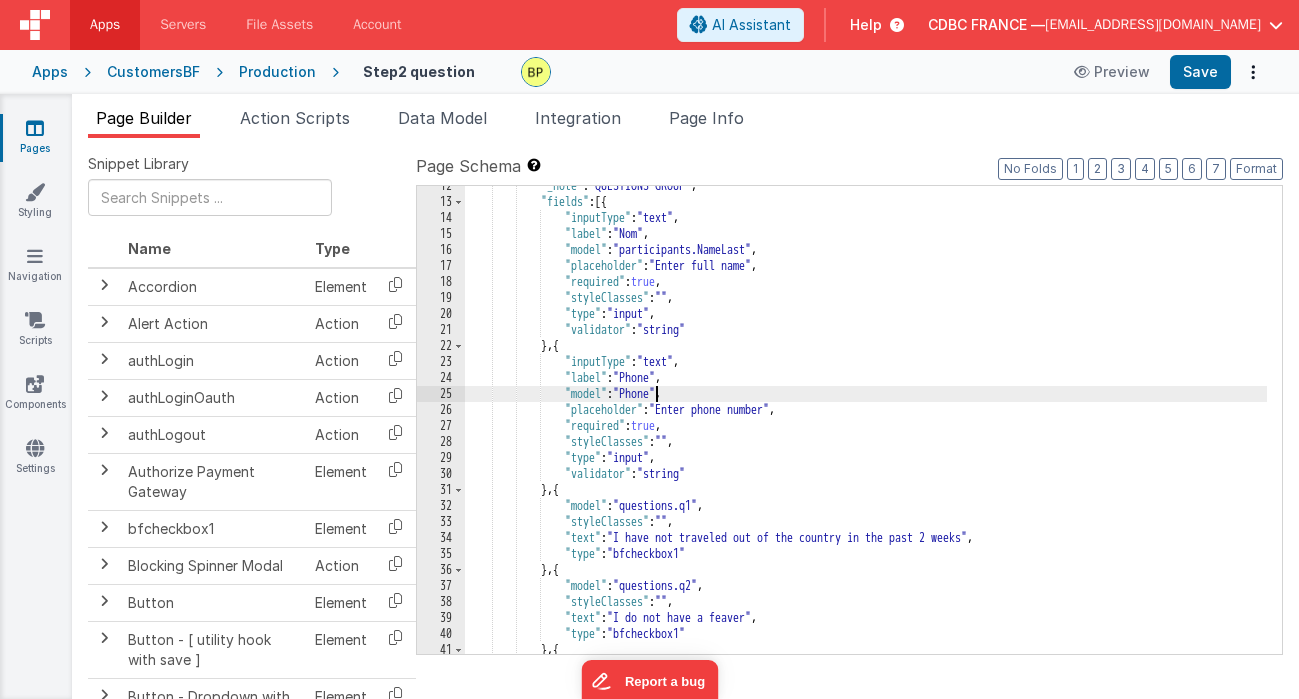 scroll, scrollTop: 248, scrollLeft: 0, axis: vertical 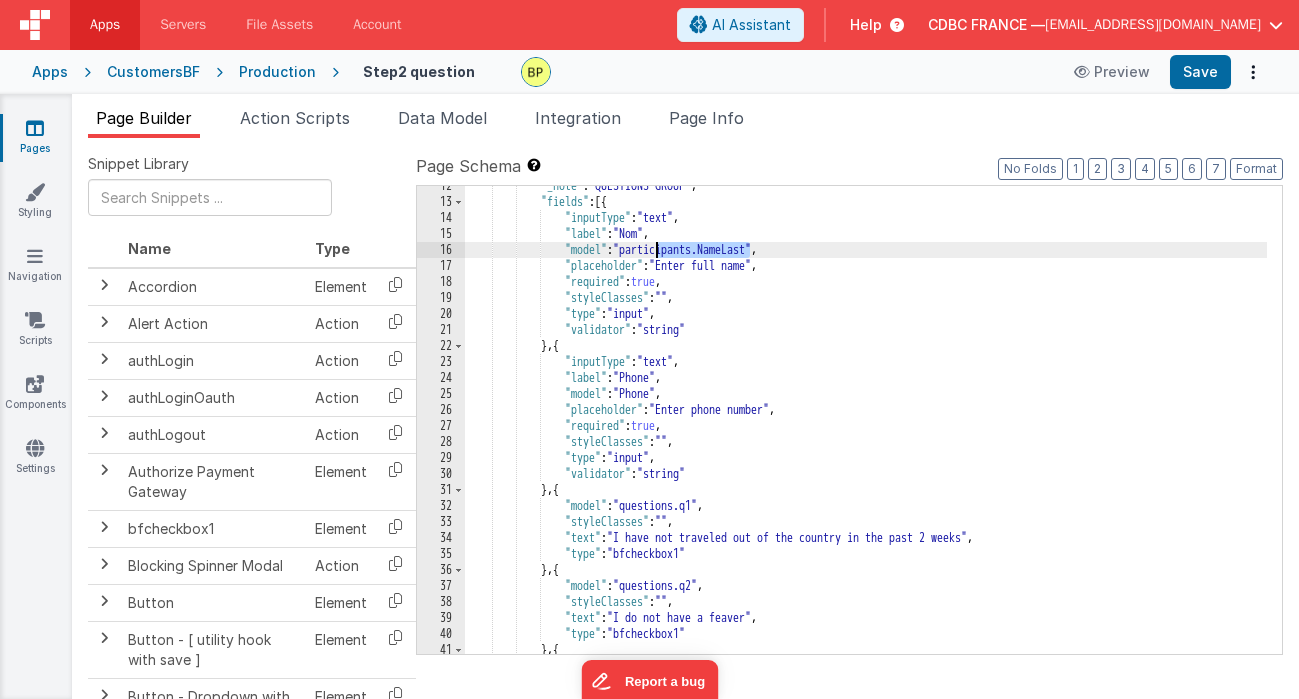 drag, startPoint x: 750, startPoint y: 246, endPoint x: 658, endPoint y: 254, distance: 92.34717 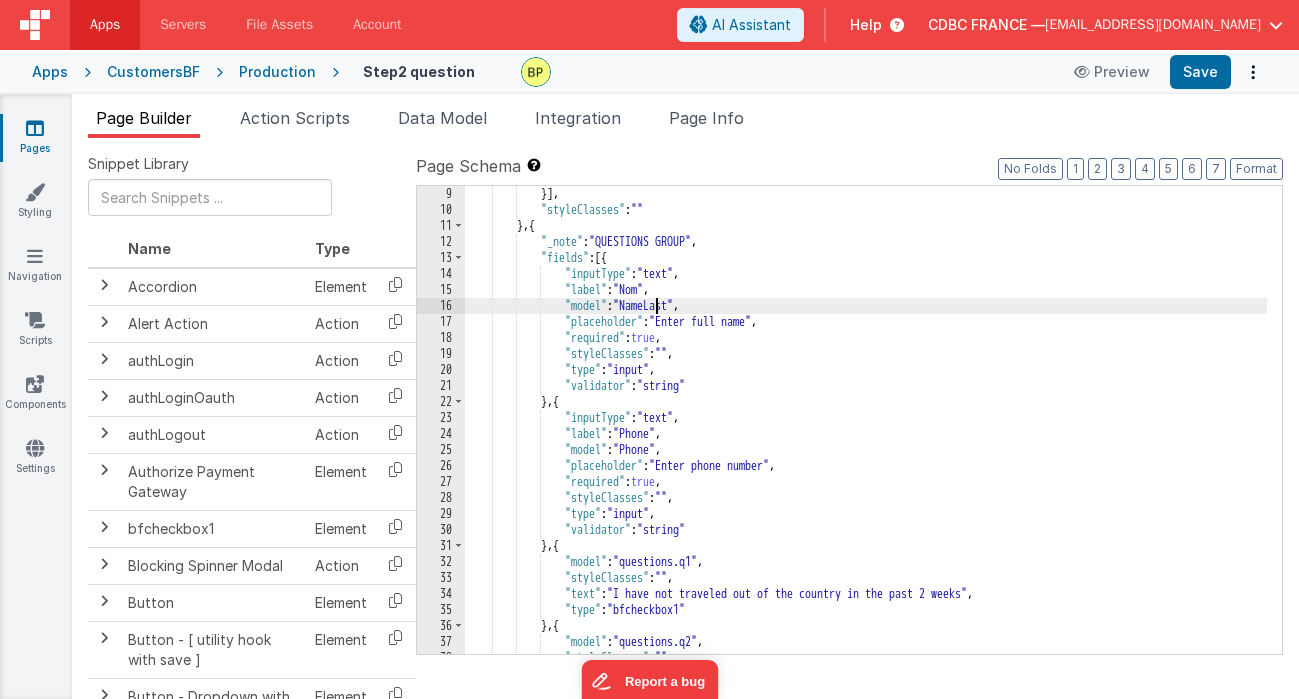 scroll, scrollTop: 196, scrollLeft: 0, axis: vertical 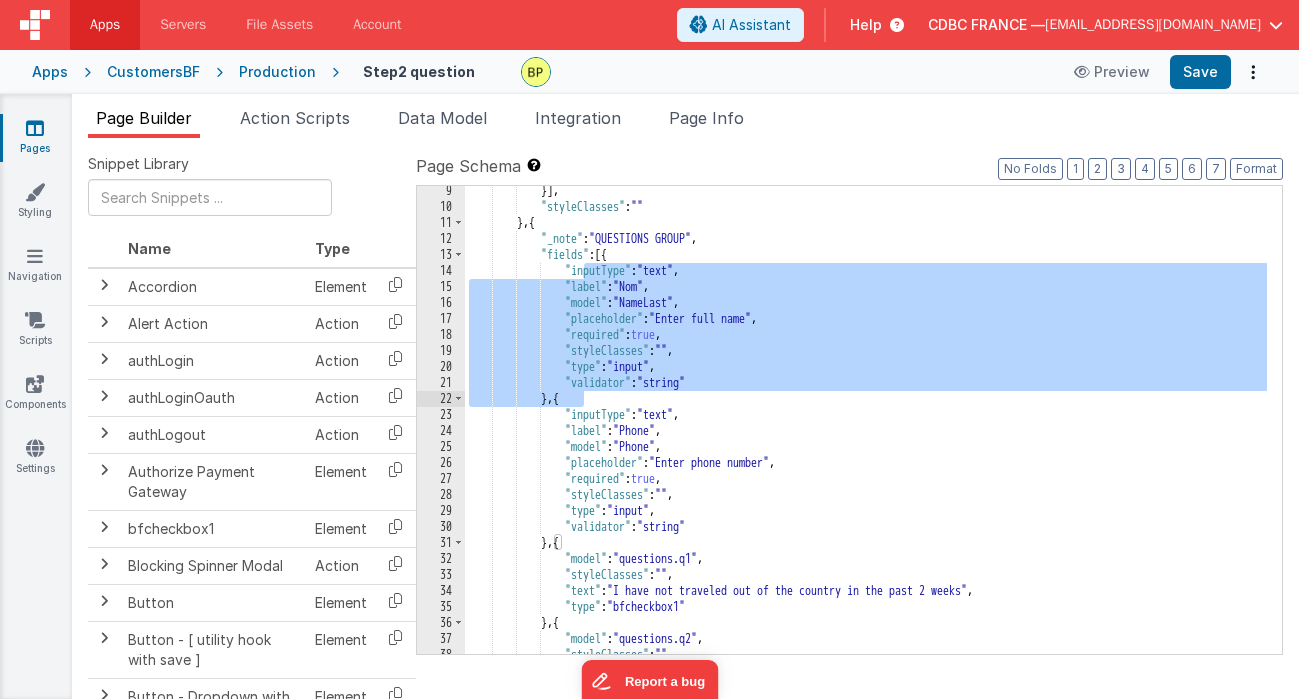 drag, startPoint x: 585, startPoint y: 271, endPoint x: 756, endPoint y: 394, distance: 210.64188 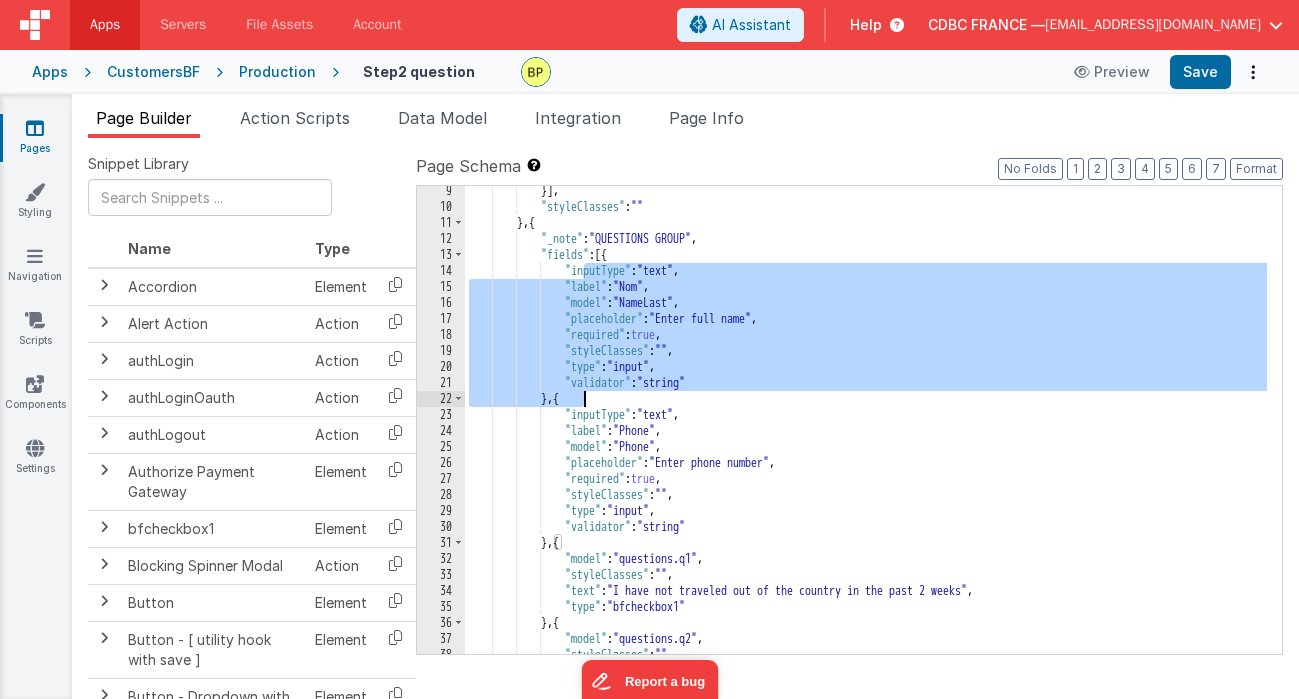 click on "}] ,                "styleClasses" :  ""           } ,  {                "_note" :  "QUESTIONS GROUP" ,                "fields" :  [{                     "inputType" :  "text" ,                     "label" :  "Nom" ,                     "model" :  "NameLast" ,                     "placeholder" :  "Enter full name" ,                     "required" :  true ,                     "styleClasses" :  "" ,                     "type" :  "input" ,                     "validator" :  "string"                } ,  {                     "inputType" :  "text" ,                     "label" :  "Phone" ,                     "model" :  "Phone" ,                     "placeholder" :  "Enter phone number" ,                     "required" :  true ,                     "styleClasses" :  "" ,                     "type" :  "input" ,                     "validator" :  "string"                } ,  {                     "model" :  "questions.q1" ,                     "styleClasses" :  "" ,                     "text" :  , :" at bounding box center [866, 420] 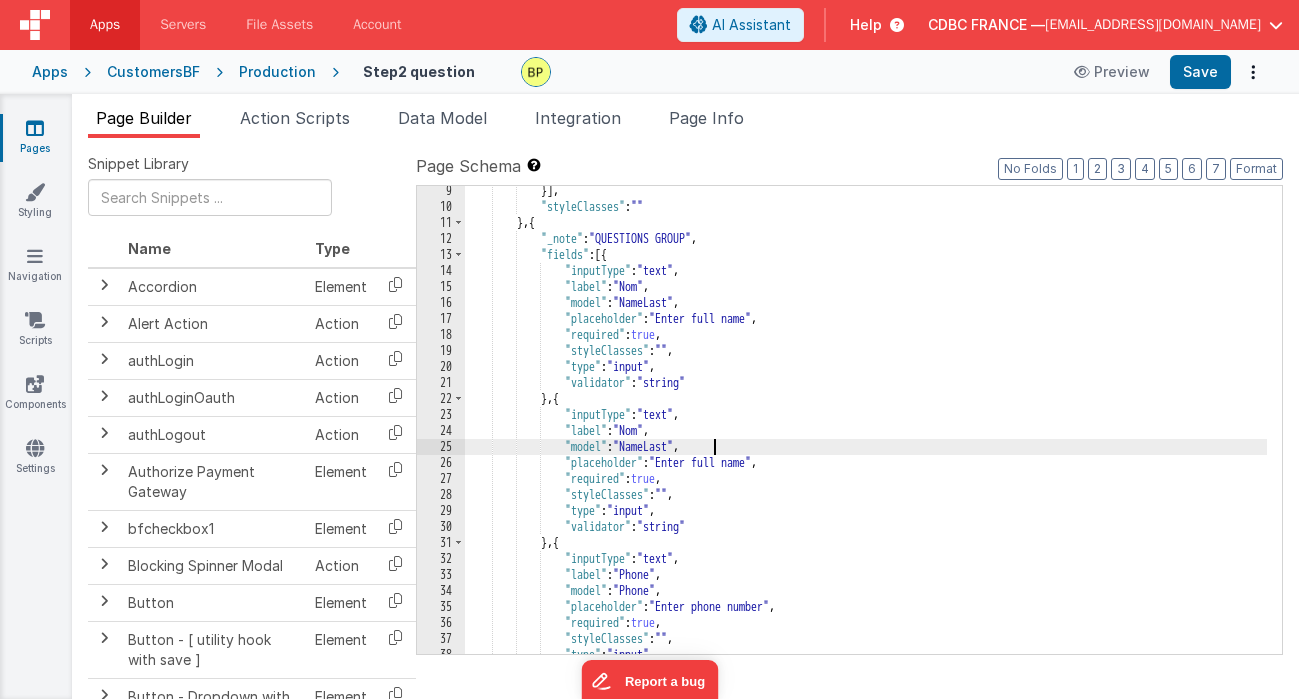 drag, startPoint x: 712, startPoint y: 443, endPoint x: 723, endPoint y: 464, distance: 23.70654 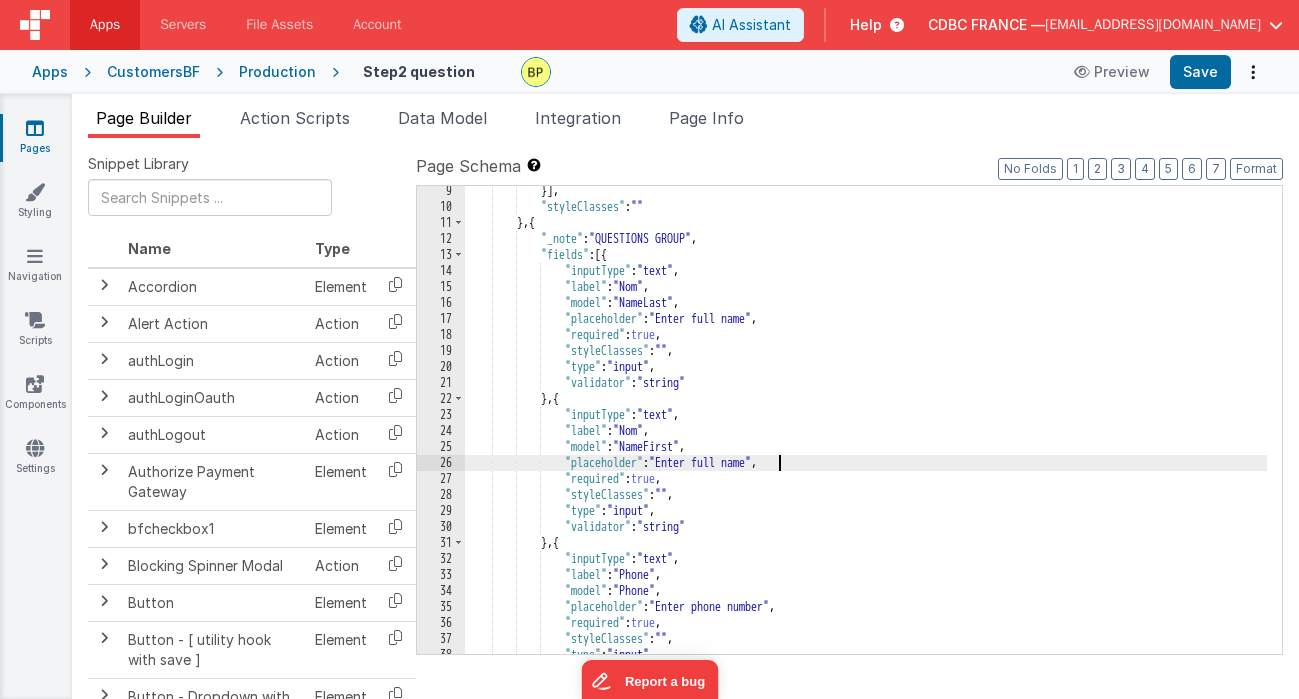 click on "}] ,                "styleClasses" :  ""           } ,  {                "_note" :  "QUESTIONS GROUP" ,                "fields" :  [{                     "inputType" :  "text" ,                     "label" :  "Nom" ,                     "model" :  "NameLast" ,                     "placeholder" :  "Enter full name" ,                     "required" :  true ,                     "styleClasses" :  "" ,                     "type" :  "input" ,                     "validator" :  "string"                } ,  {                     "inputType" :  "text" ,                     "label" :  "Nom" ,                     "model" :  "NameFirst" ,                     "placeholder" :  "Enter full name" ,                     "required" :  true ,                     "styleClasses" :  "" ,                     "type" :  "input" ,                     "validator" :  "string"                } ,  {                     "inputType" :  "text" ,                     "label" :  "Phone" ,                     "model" :  "Phone" ," at bounding box center (866, 433) 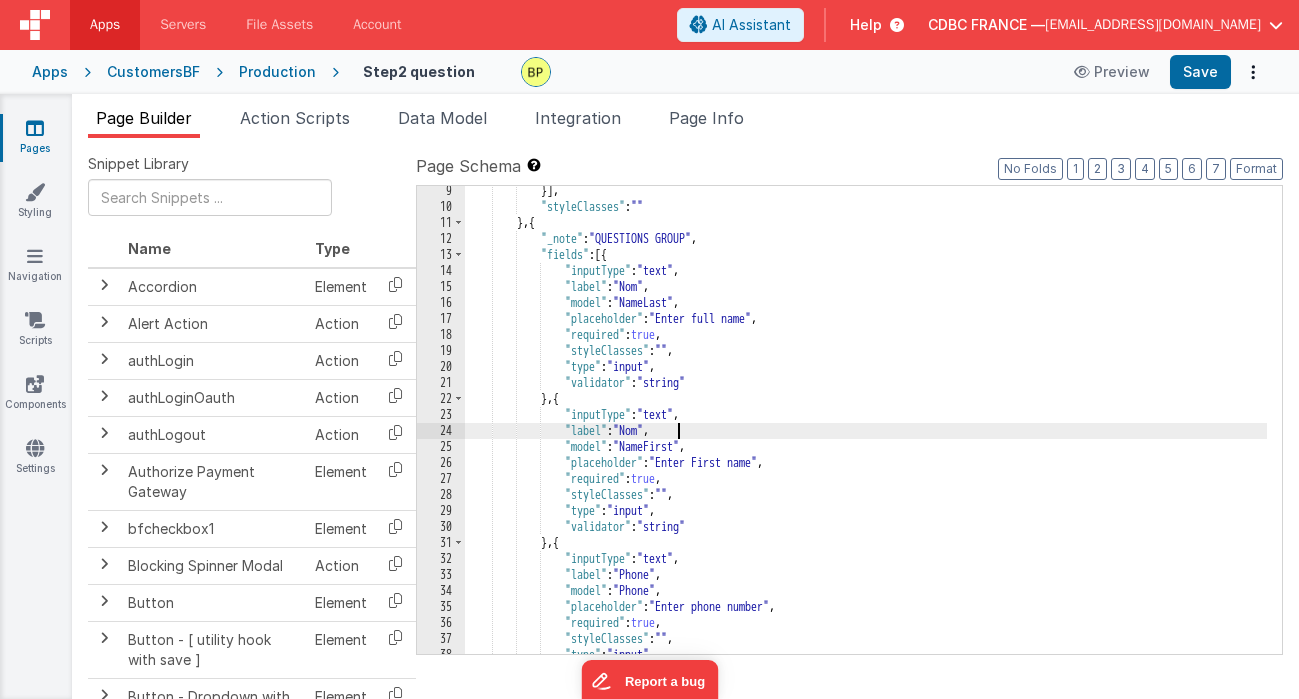 click on "}] ,                "styleClasses" :  ""           } ,  {                "_note" :  "QUESTIONS GROUP" ,                "fields" :  [{                     "inputType" :  "text" ,                     "label" :  "Nom" ,                     "model" :  "NameLast" ,                     "placeholder" :  "Enter full name" ,                     "required" :  true ,                     "styleClasses" :  "" ,                     "type" :  "input" ,                     "validator" :  "string"                } ,  {                     "inputType" :  "text" ,                     "label" :  "Nom" ,                     "model" :  "NameFirst" ,                     "placeholder" :  "Enter First name" ,                     "required" :  true ,                     "styleClasses" :  "" ,                     "type" :  "input" ,                     "validator" :  "string"                } ,  {                     "inputType" :  "text" ,                     "label" :  "Phone" ,                     "model" :  "Phone" ," at bounding box center [866, 433] 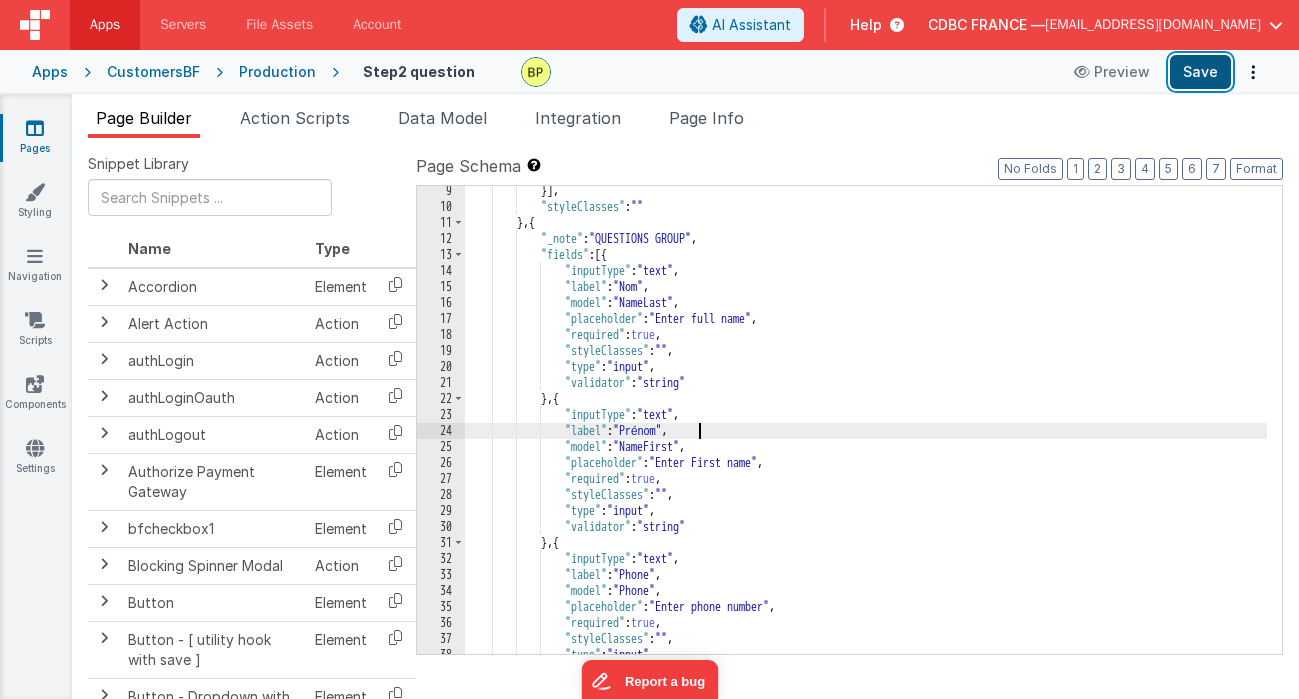 drag, startPoint x: 1216, startPoint y: 65, endPoint x: 1181, endPoint y: 77, distance: 37 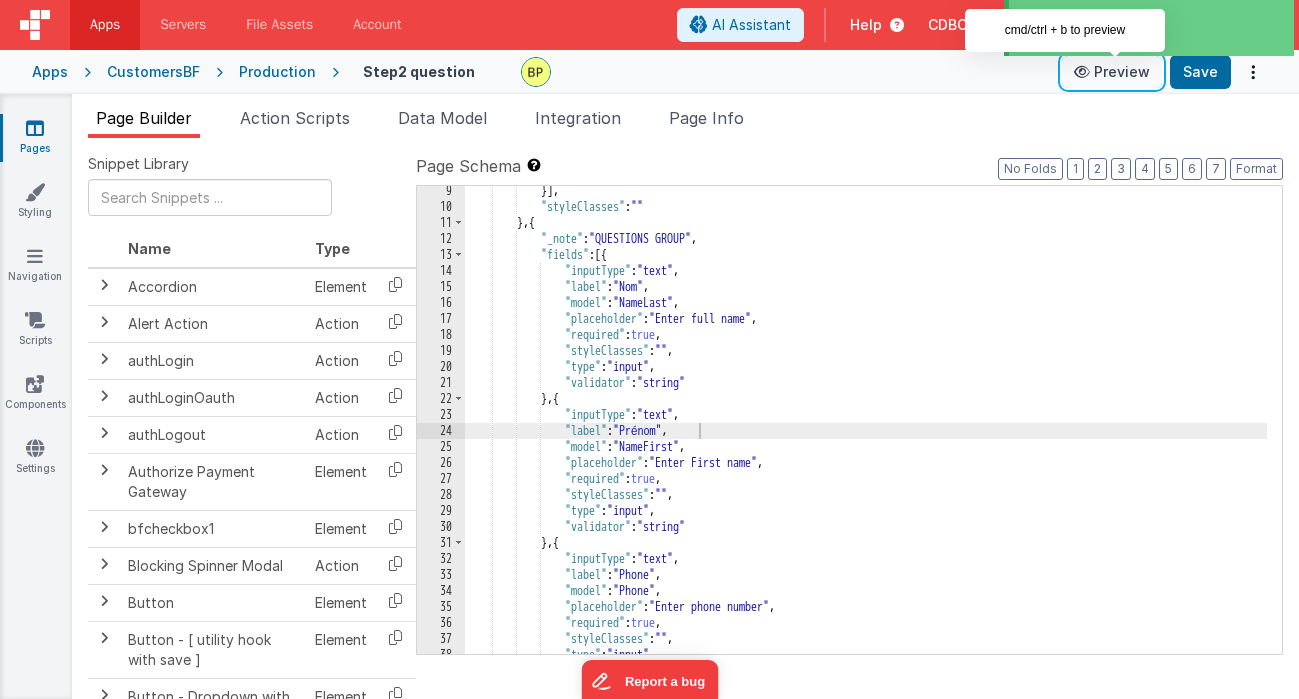 click on "Preview" at bounding box center (1112, 72) 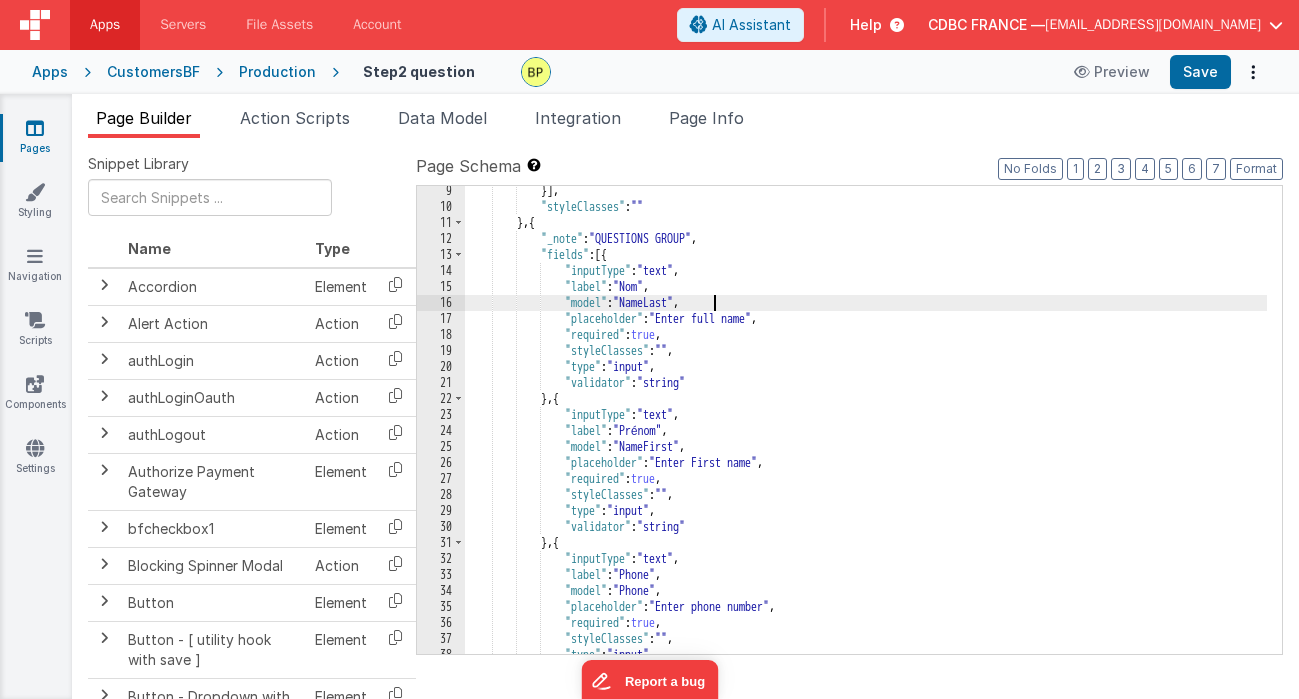 click on "}] ,                "styleClasses" :  ""           } ,  {                "_note" :  "QUESTIONS GROUP" ,                "fields" :  [{                     "inputType" :  "text" ,                     "label" :  "Nom" ,                     "model" :  "NameLast" ,                     "placeholder" :  "Enter full name" ,                     "required" :  true ,                     "styleClasses" :  "" ,                     "type" :  "input" ,                     "validator" :  "string"                } ,  {                     "inputType" :  "text" ,                     "label" :  "Prénom" ,                     "model" :  "NameFirst" ,                     "placeholder" :  "Enter First name" ,                     "required" :  true ,                     "styleClasses" :  "" ,                     "type" :  "input" ,                     "validator" :  "string"                } ,  {                     "inputType" :  "text" ,                     "label" :  "Phone" ,                     "model" :  , :" at bounding box center (866, 433) 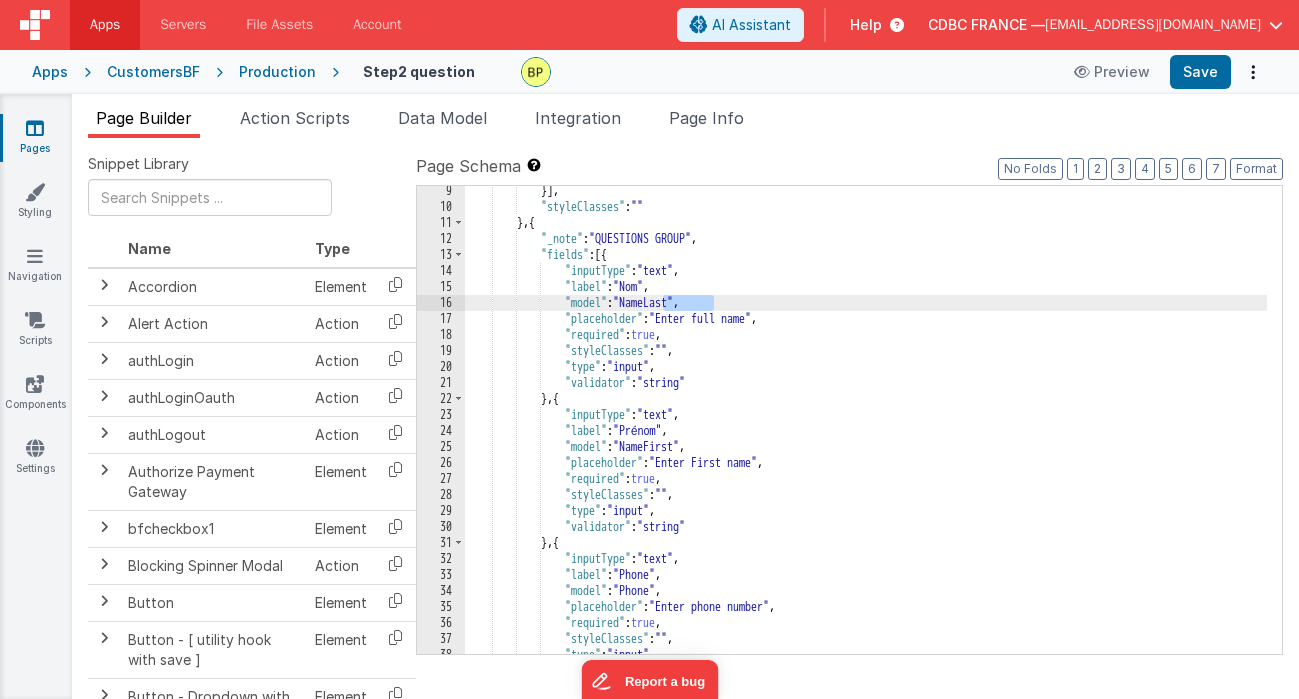 drag, startPoint x: 715, startPoint y: 300, endPoint x: 661, endPoint y: 301, distance: 54.00926 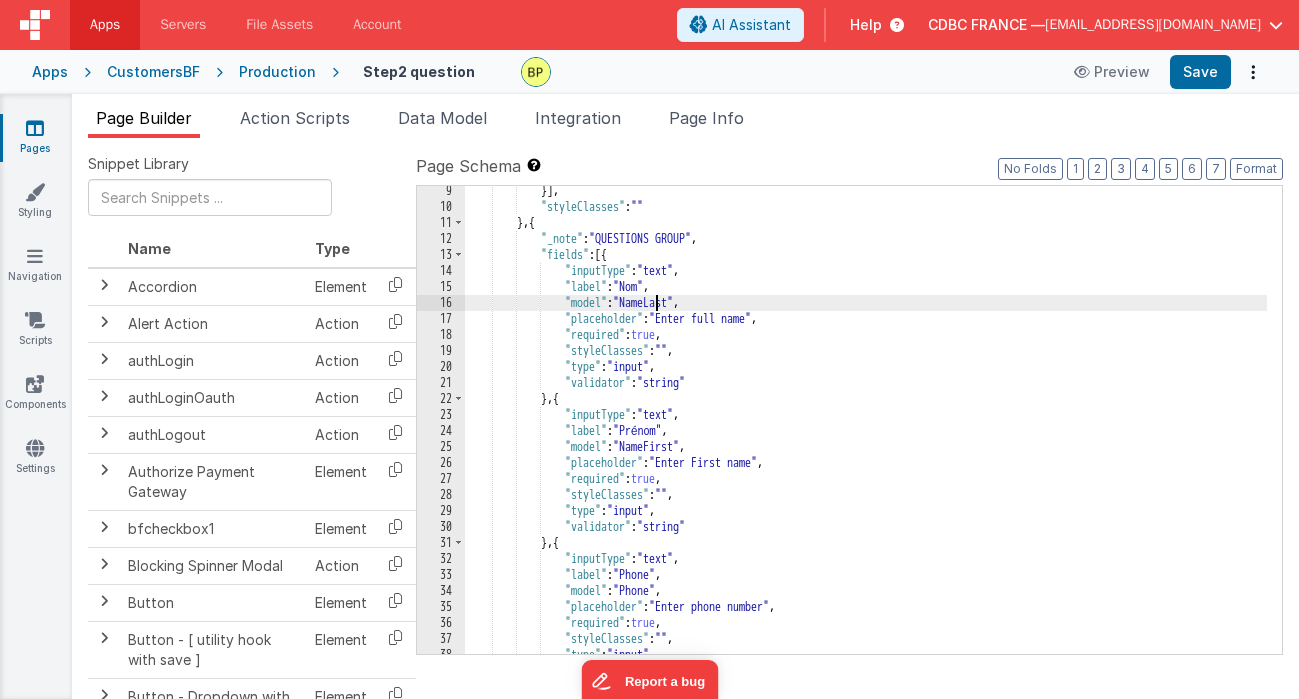 click on "}] ,                "styleClasses" :  ""           } ,  {                "_note" :  "QUESTIONS GROUP" ,                "fields" :  [{                     "inputType" :  "text" ,                     "label" :  "Nom" ,                     "model" :  "NameLast" ,                     "placeholder" :  "Enter full name" ,                     "required" :  true ,                     "styleClasses" :  "" ,                     "type" :  "input" ,                     "validator" :  "string"                } ,  {                     "inputType" :  "text" ,                     "label" :  "Prénom" ,                     "model" :  "NameFirst" ,                     "placeholder" :  "Enter First name" ,                     "required" :  true ,                     "styleClasses" :  "" ,                     "type" :  "input" ,                     "validator" :  "string"                } ,  {                     "inputType" :  "text" ,                     "label" :  "Phone" ,                     "model" :  , :" at bounding box center [866, 433] 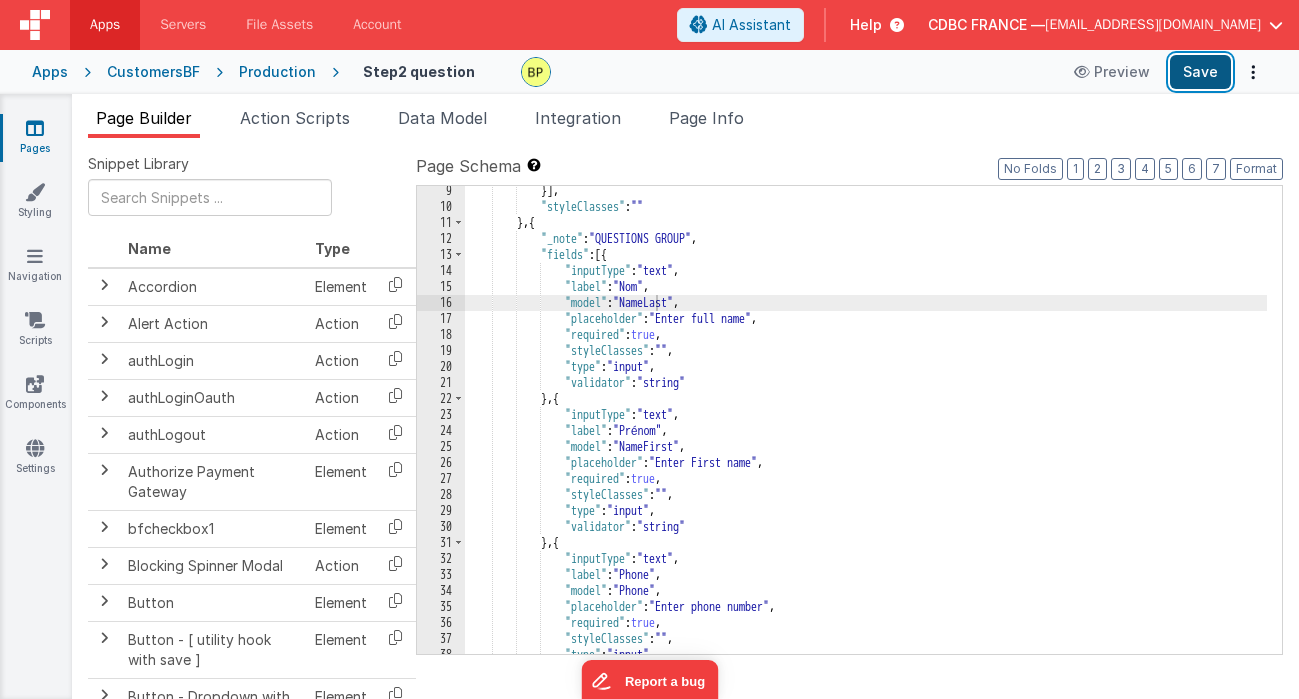 click on "Save" at bounding box center (1200, 72) 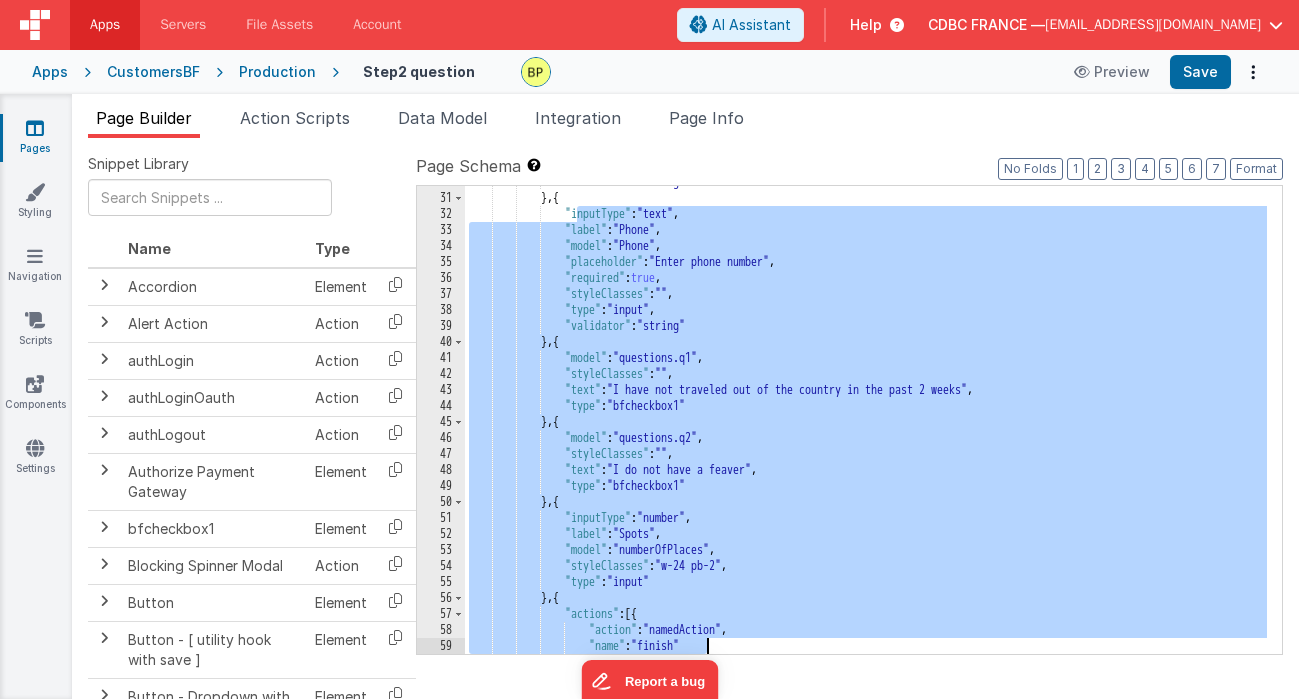 scroll, scrollTop: 556, scrollLeft: 0, axis: vertical 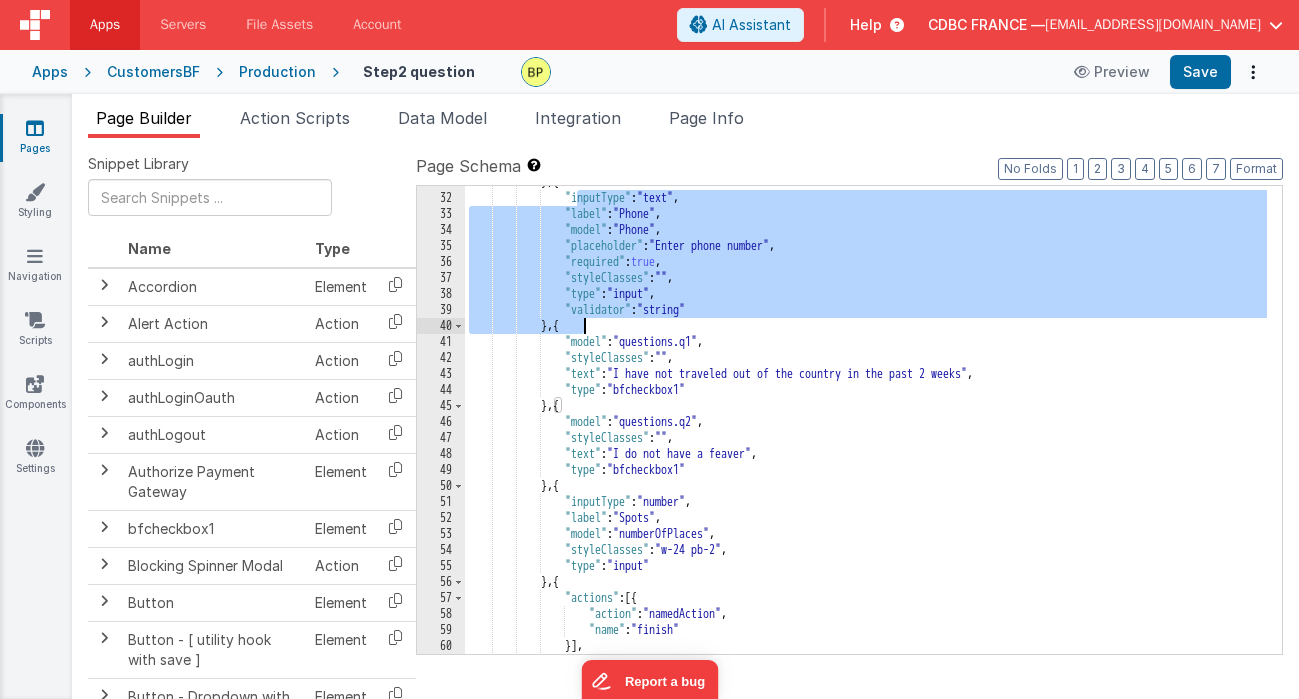 drag, startPoint x: 580, startPoint y: 559, endPoint x: 737, endPoint y: 324, distance: 282.61987 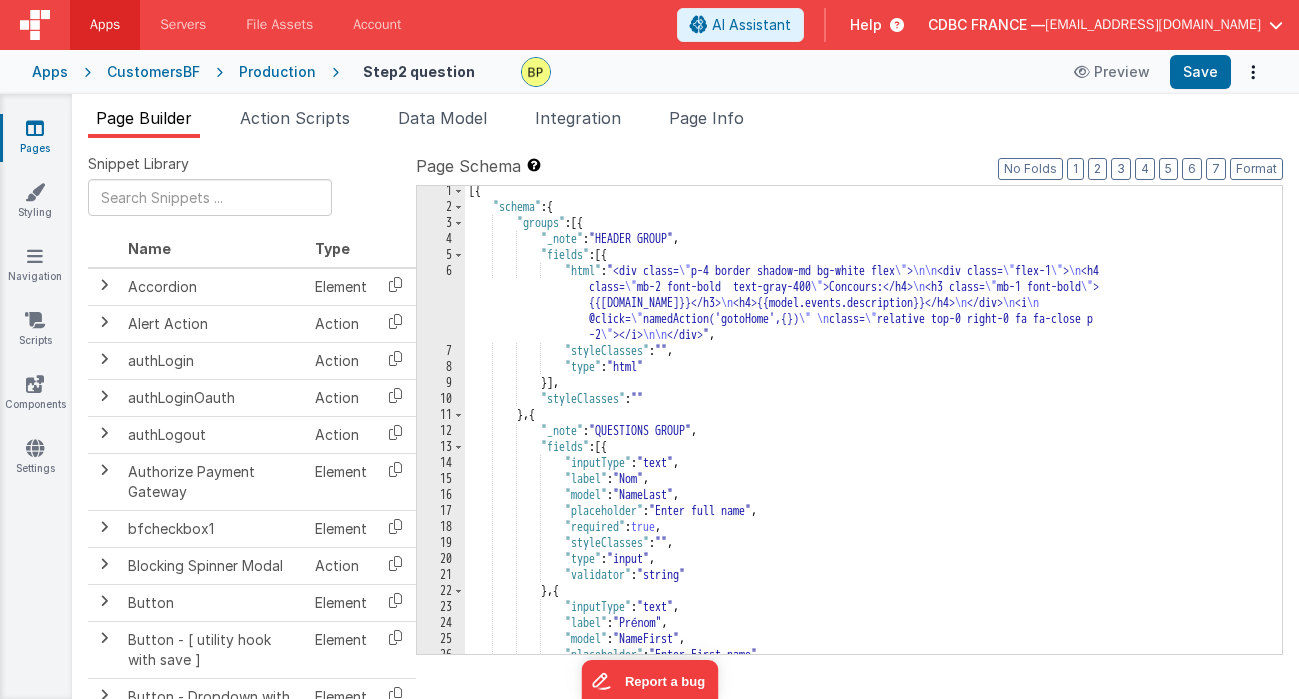 scroll, scrollTop: 3, scrollLeft: 0, axis: vertical 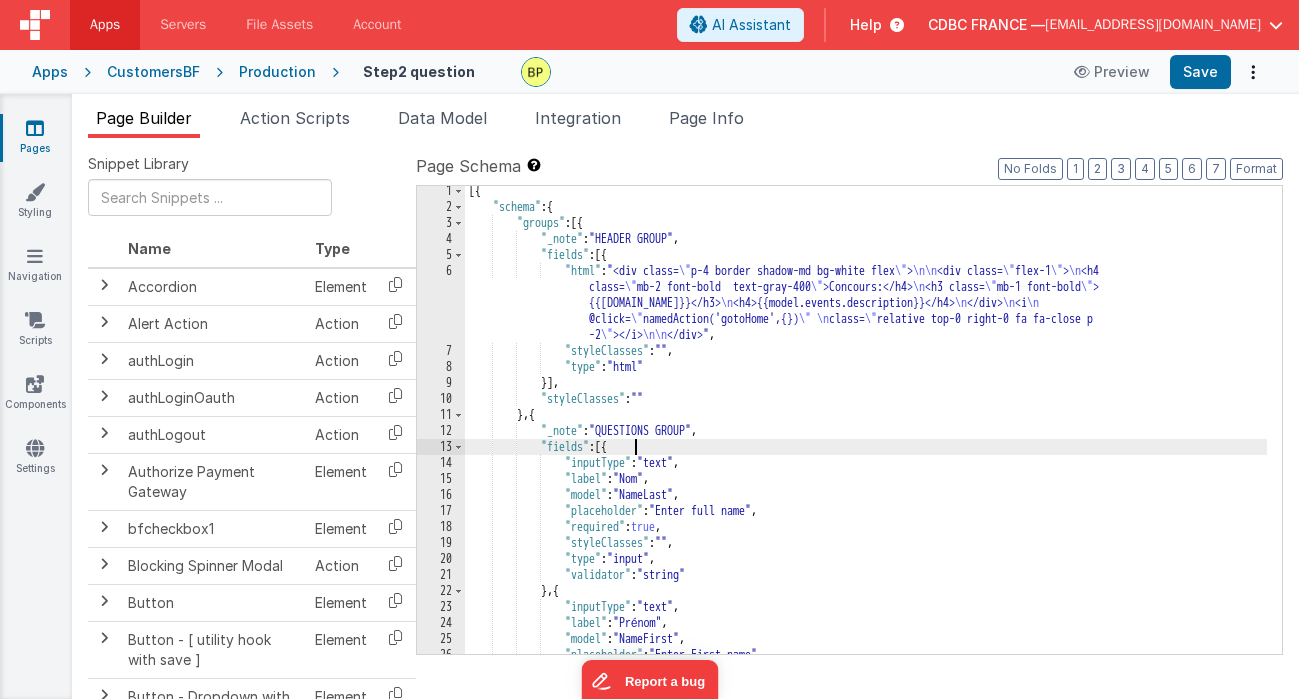 click on "[{      "schema" :  {           "groups" :  [{                "_note" :  "HEADER GROUP" ,                "fields" :  [{                     "html" :  "<div class= \" p-4 border shadow-md bg-white flex \" > \n\n <div class= \" flex-1 \" > \n     <h4                       class= \" mb-2 font-bold  text-gray-400 \" >Concours:</h4> \n     <h3 class= \" mb-1 font-bold  \" >                       {{[DOMAIN_NAME]}}</h3> \n     <h4>{{model.events.description}}</h4> \n </div> \n <i  \n                          @click= \" namedAction('gotoHome',{}) \"   \n    class= \" relative top-0 right-0 fa fa-close p                      -2 \" ></i> \n\n </div>" ,                     "styleClasses" :  "" ,                     "type" :  "html"                }] ,                "styleClasses" :  ""           } ,  {                "_note" :  "QUESTIONS GROUP" ,                "fields" :  [{                     "inputType" :  "text" ,                ," at bounding box center [866, 433] 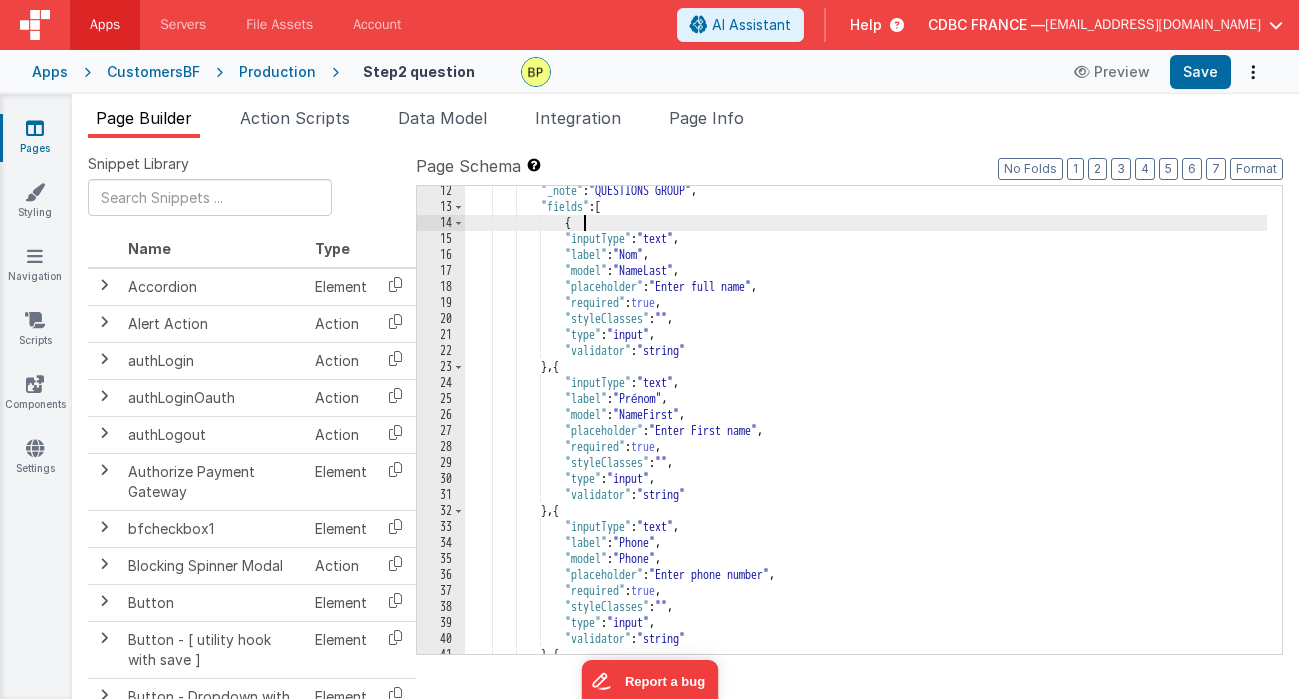 scroll, scrollTop: 243, scrollLeft: 0, axis: vertical 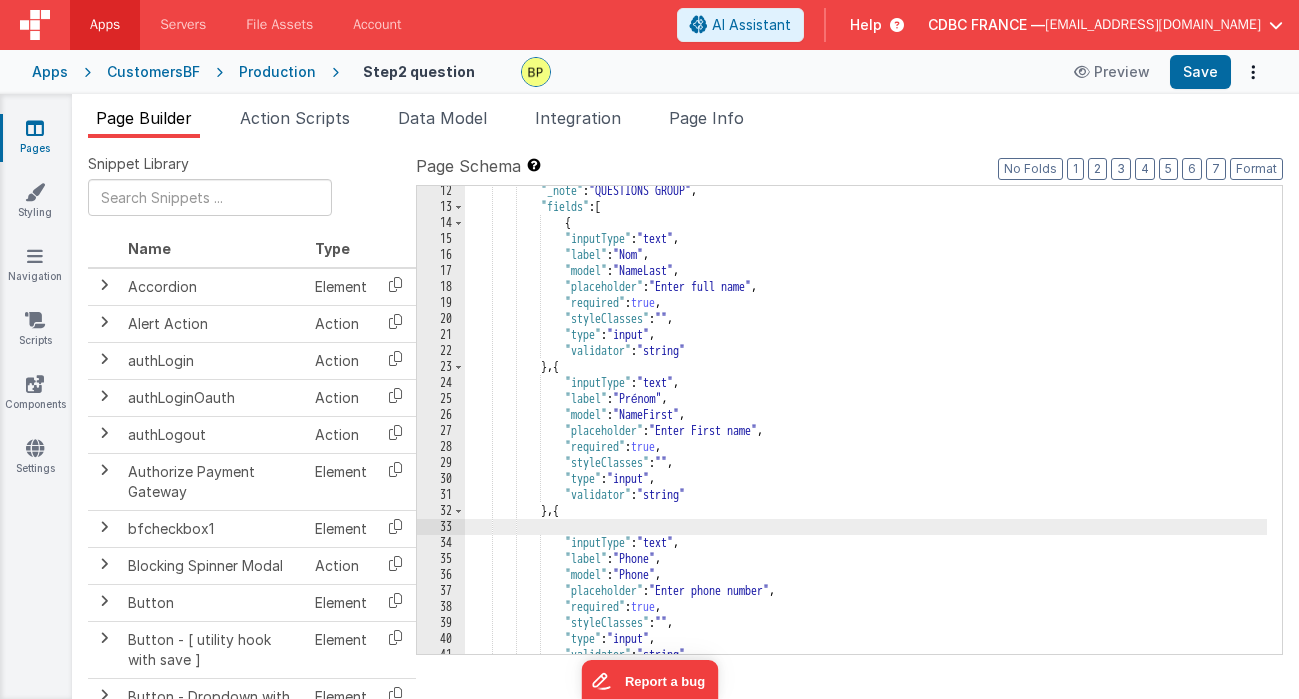 click on ""_note" :  "QUESTIONS GROUP" ,                "fields" :  [                     {                     "inputType" :  "text" ,                     "label" :  "Nom" ,                     "model" :  "NameLast" ,                     "placeholder" :  "Enter full name" ,                     "required" :  true ,                     "styleClasses" :  "" ,                     "type" :  "input" ,                     "validator" :  "string"                } ,  {                     "inputType" :  "text" ,                     "label" :  "Prénom" ,                     "model" :  "NameFirst" ,                     "placeholder" :  "Enter First name" ,                     "required" :  true ,                     "styleClasses" :  "" ,                     "type" :  "input" ,                     "validator" :  "string"                } ,  {                                    "inputType" :  "text" ,                     "label" :  "Phone" ,                     "model" :  "Phone" ,                     :  ,      :" at bounding box center [866, 433] 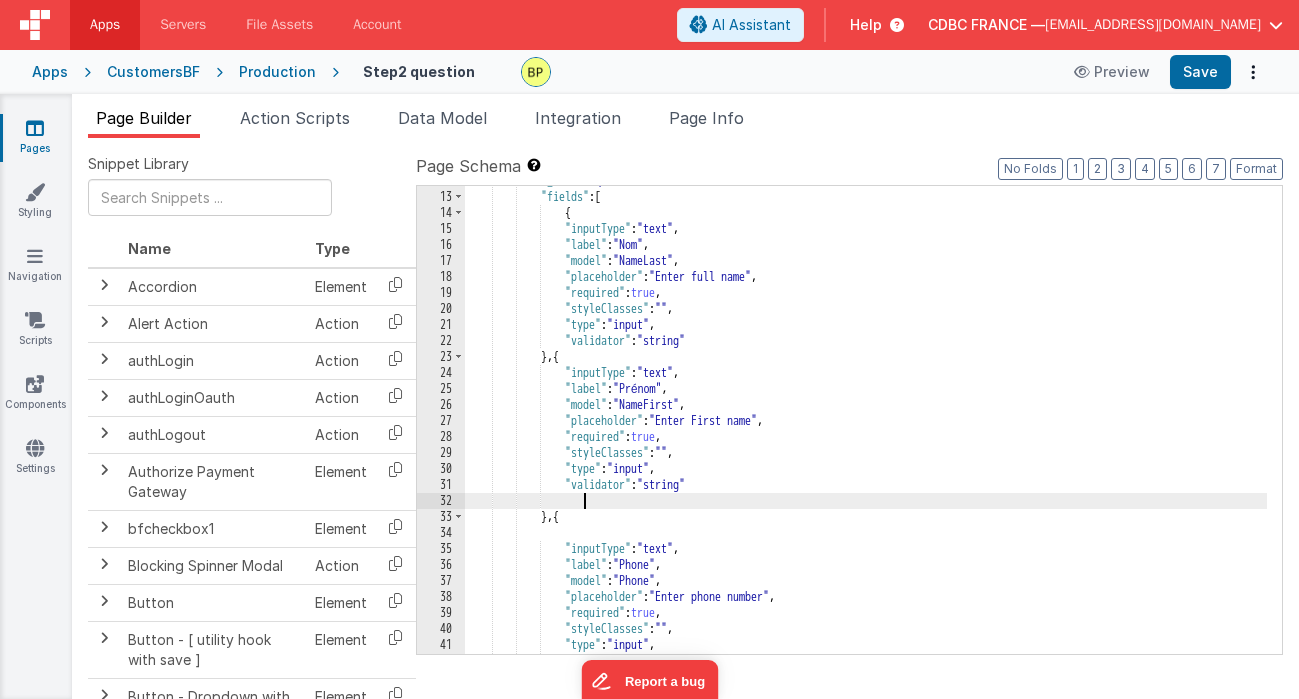 scroll, scrollTop: 255, scrollLeft: 0, axis: vertical 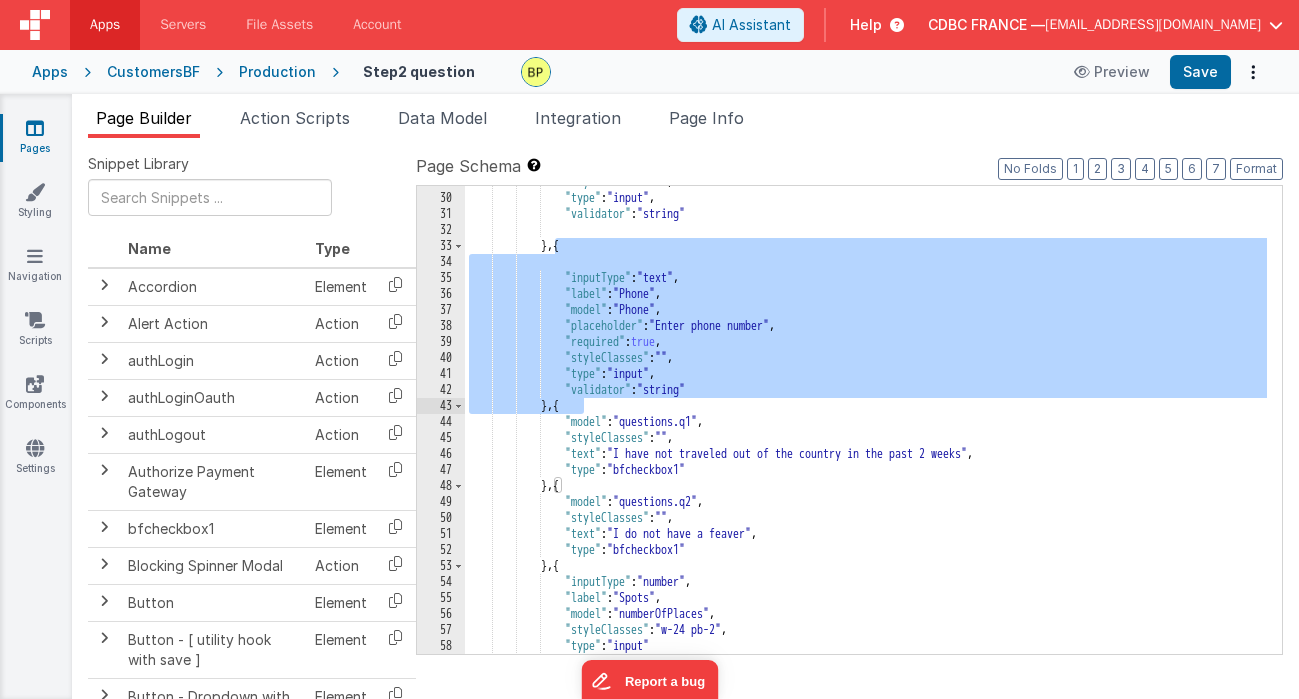 drag, startPoint x: 556, startPoint y: 514, endPoint x: 723, endPoint y: 398, distance: 203.3347 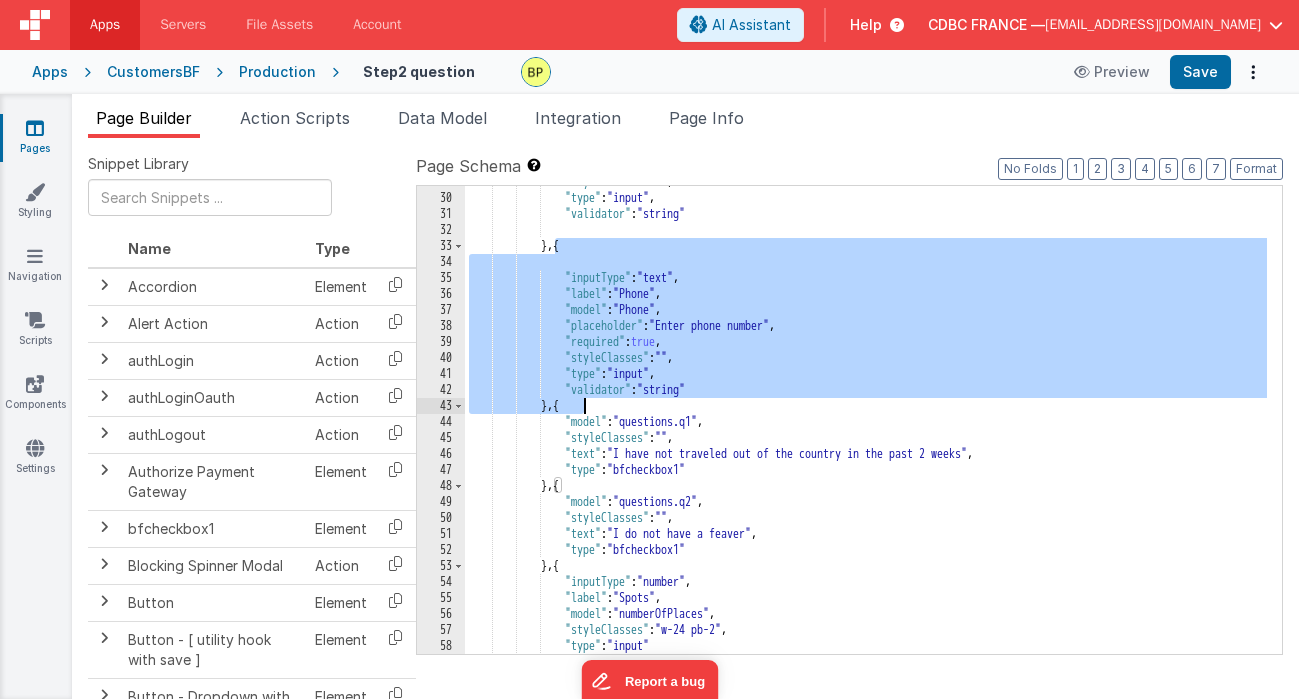 click on ""styleClasses" :  "" ,                     "type" :  "input" ,                     "validator" :  "string"                                    } ,  {                                    "inputType" :  "text" ,                     "label" :  "Phone" ,                     "model" :  "Phone" ,                     "placeholder" :  "Enter phone number" ,                     "required" :  true ,                     "styleClasses" :  "" ,                     "type" :  "input" ,                     "validator" :  "string"                } ,  {                     "model" :  "questions.q1" ,                     "styleClasses" :  "" ,                     "text" :  "I have not traveled out of the country in the past 2 weeks" ,                     "type" :  "bfcheckbox1"                } ,  {                     "model" :  "questions.q2" ,                     "styleClasses" :  "" ,                     "text" :  "I do not have a feaver" ,                     "type" :  "bfcheckbox1"                } ,  {" at bounding box center (866, 420) 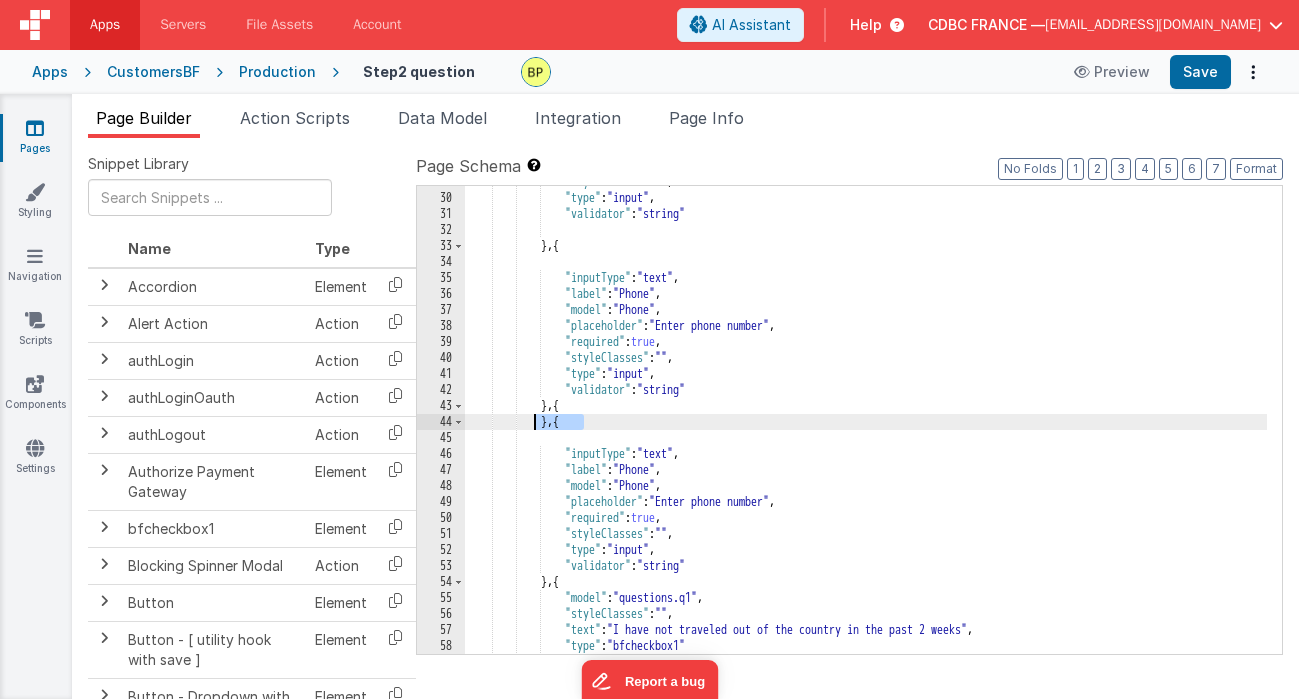 drag, startPoint x: 591, startPoint y: 422, endPoint x: 536, endPoint y: 420, distance: 55.03635 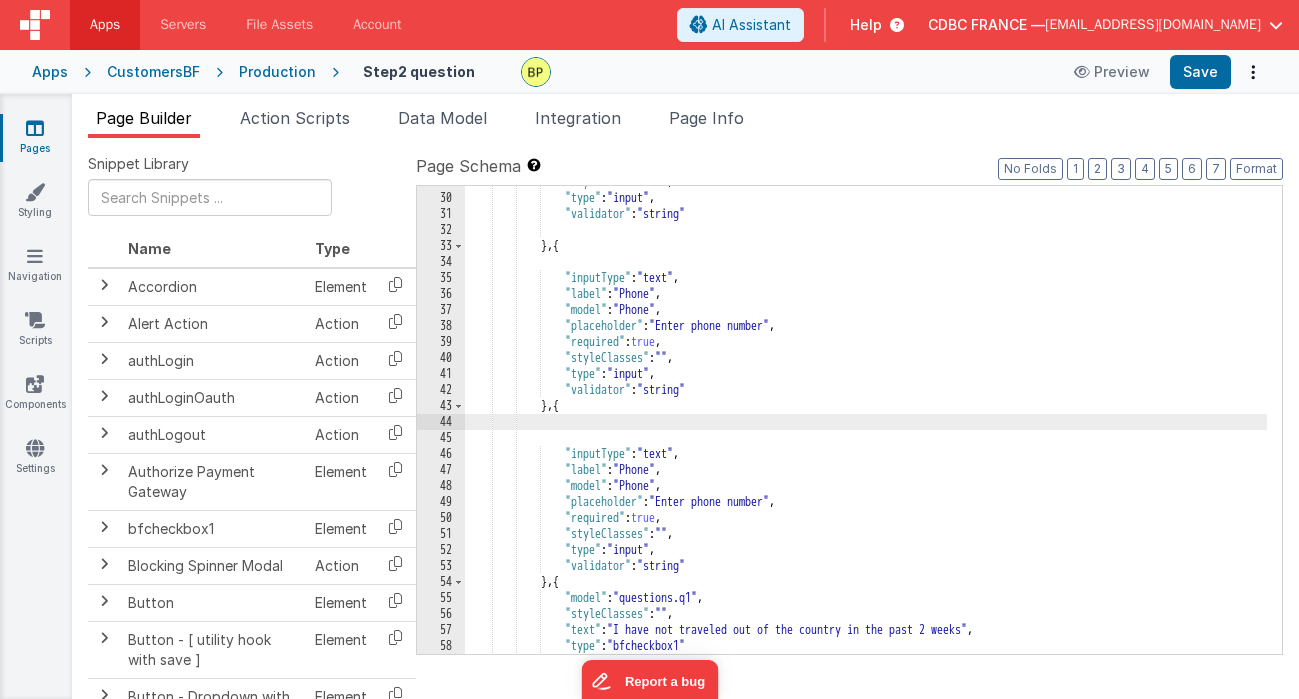 drag, startPoint x: 694, startPoint y: 467, endPoint x: 693, endPoint y: 510, distance: 43.011627 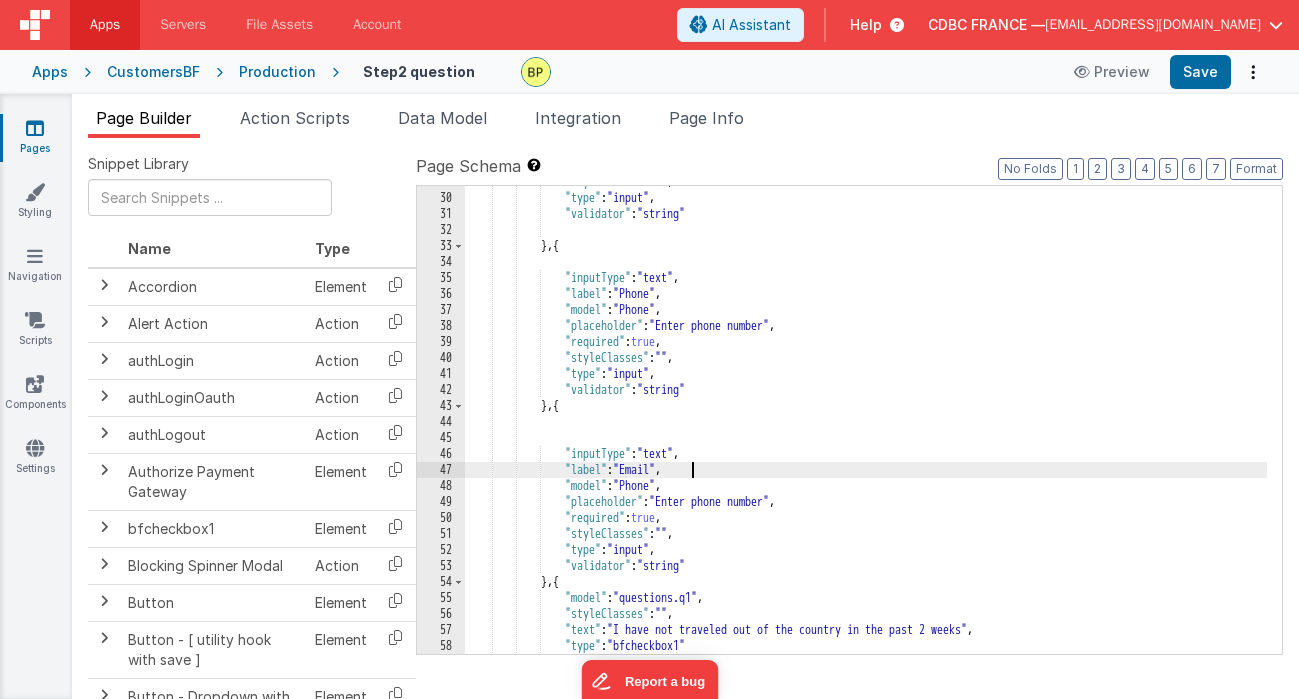 click on ""styleClasses" :  "" ,                     "type" :  "input" ,                     "validator" :  "string"                                    } ,  {                                    "inputType" :  "text" ,                     "label" :  "Phone" ,                     "model" :  "Phone" ,                     "placeholder" :  "Enter phone number" ,                     "required" :  true ,                     "styleClasses" :  "" ,                     "type" :  "input" ,                     "validator" :  "string"                } ,  {                                                "inputType" :  "text" ,                     "label" :  "Email" ,                     "model" :  "Phone" ,                     "placeholder" :  "Enter phone number" ,                     "required" :  true ,                     "styleClasses" :  "" ,                     "type" :  "input" ,                     "validator" :  "string"                } ,  {                     "model" :  "questions.q1" ,           :" at bounding box center [866, 424] 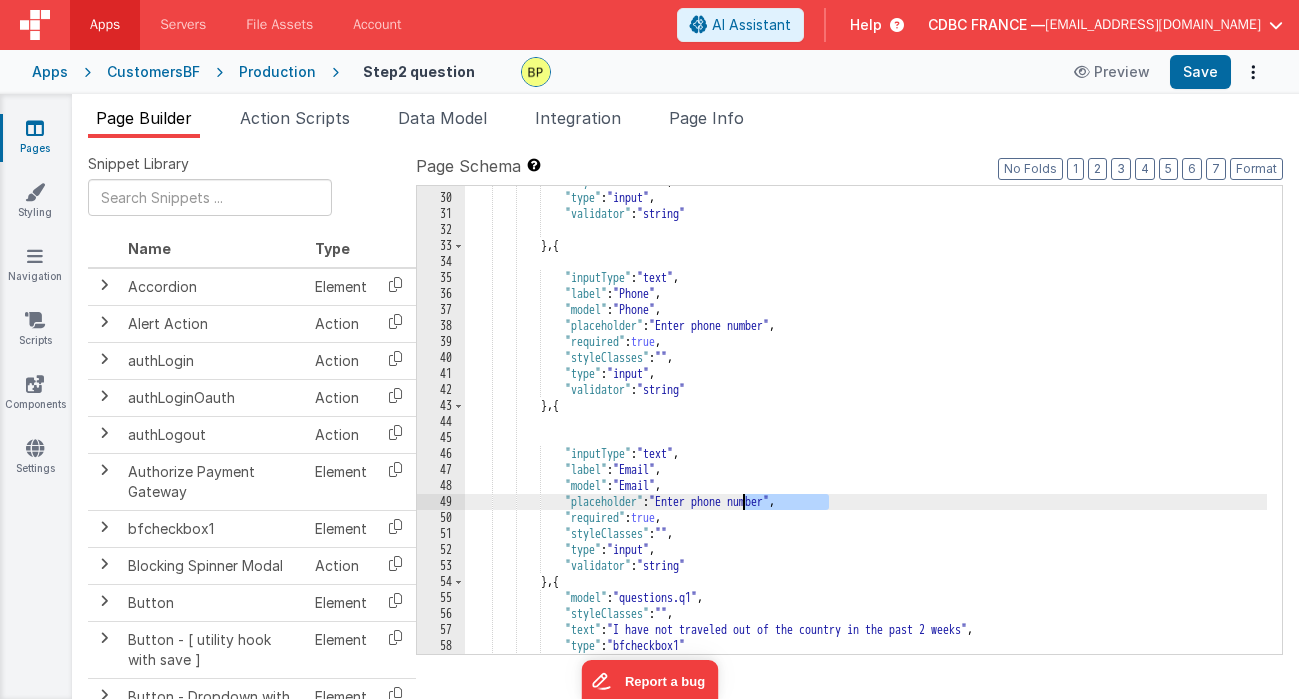 drag, startPoint x: 829, startPoint y: 499, endPoint x: 745, endPoint y: 501, distance: 84.0238 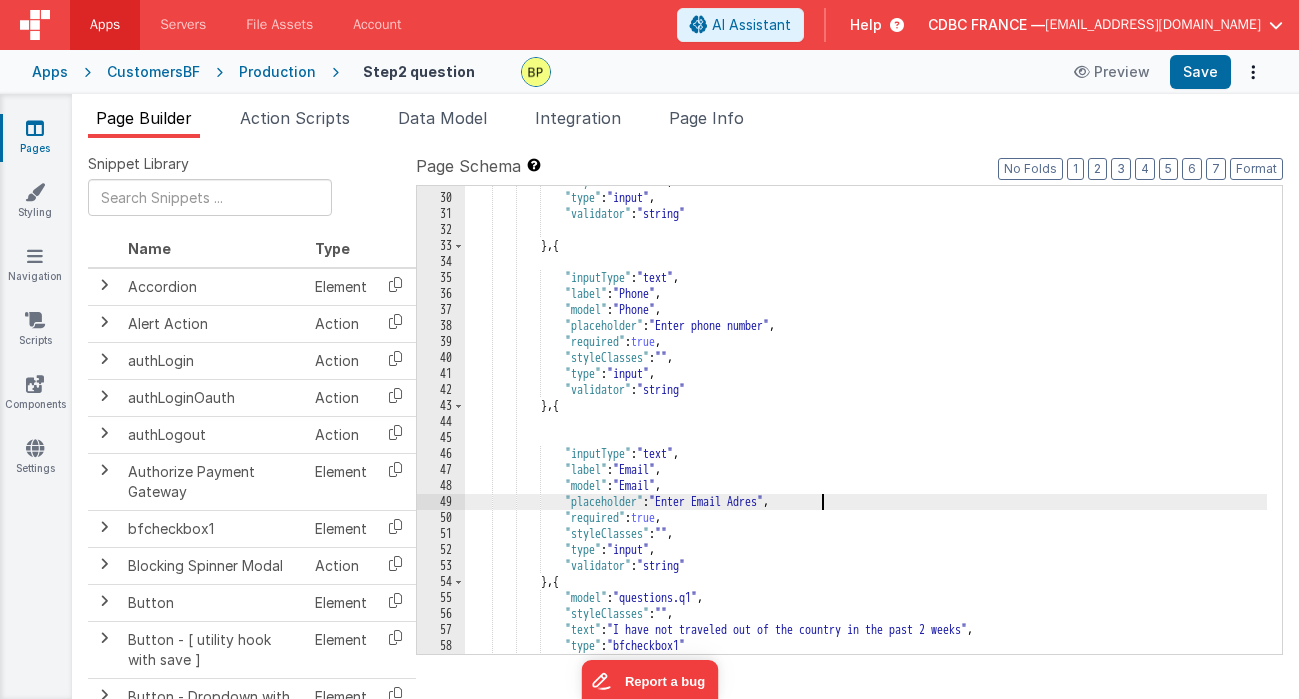 type 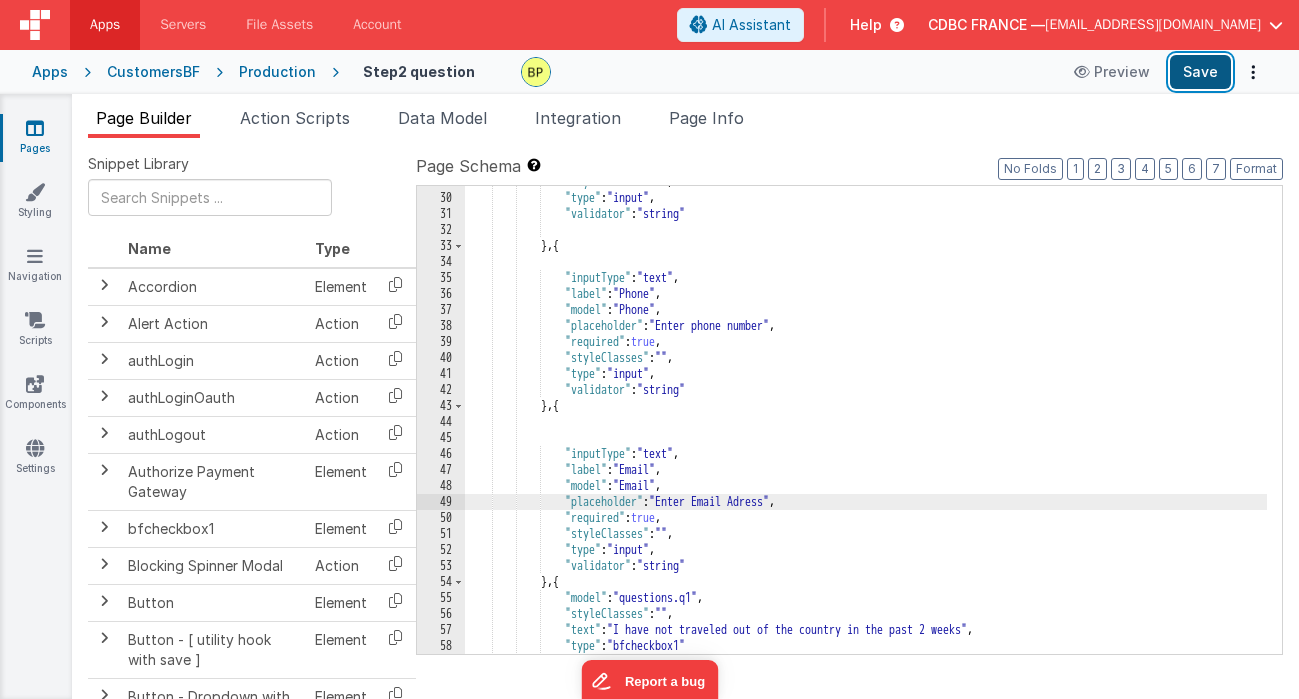 drag, startPoint x: 1211, startPoint y: 69, endPoint x: 1159, endPoint y: 79, distance: 52.95281 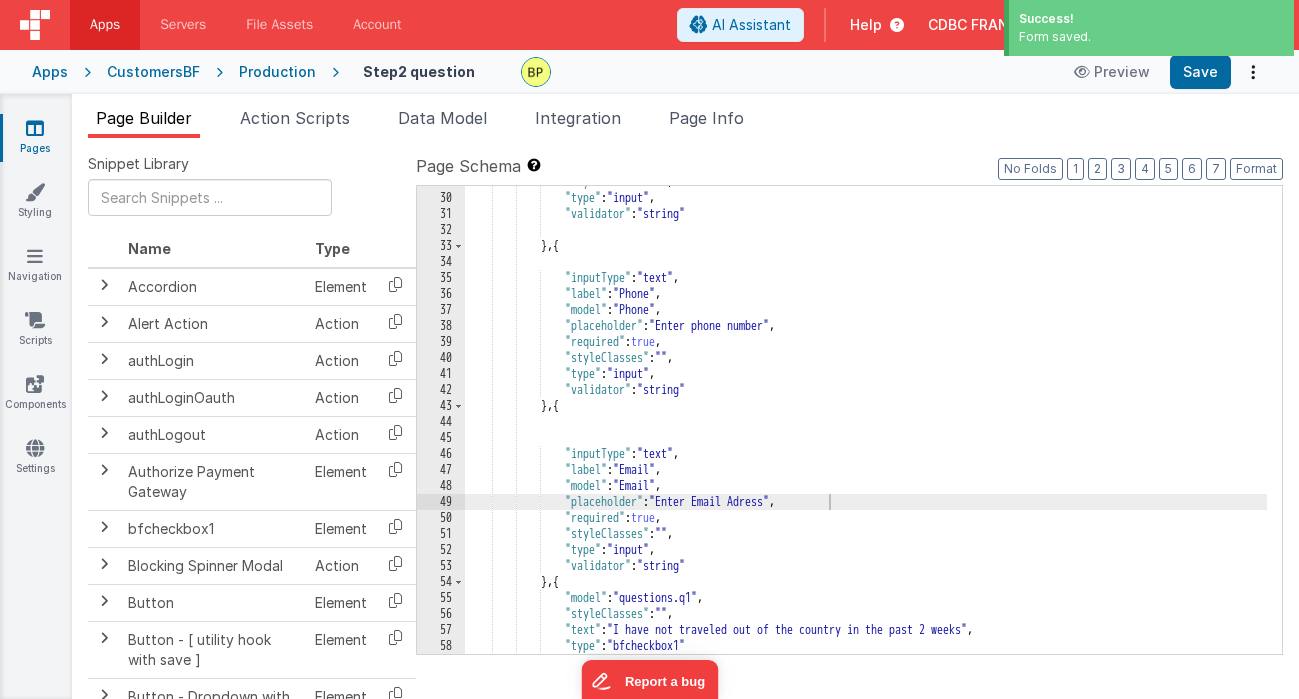 drag, startPoint x: 299, startPoint y: 69, endPoint x: 305, endPoint y: 80, distance: 12.529964 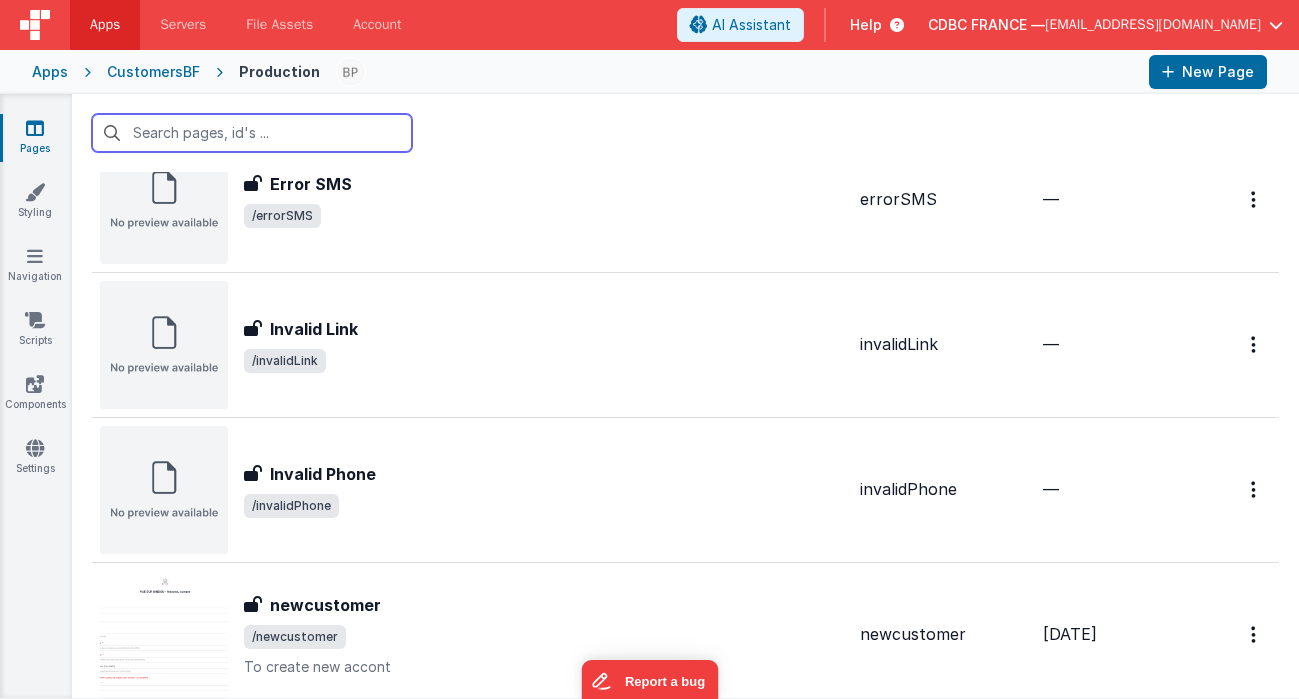 scroll, scrollTop: 0, scrollLeft: 0, axis: both 